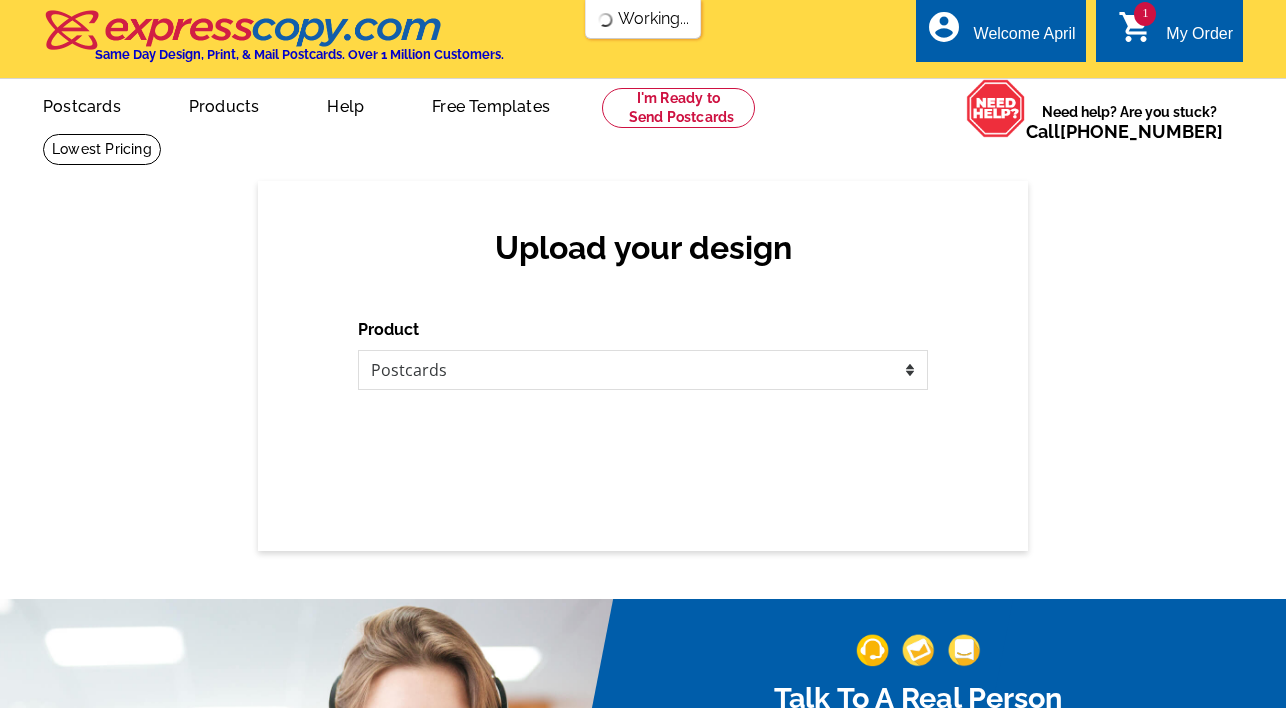 scroll, scrollTop: 0, scrollLeft: 0, axis: both 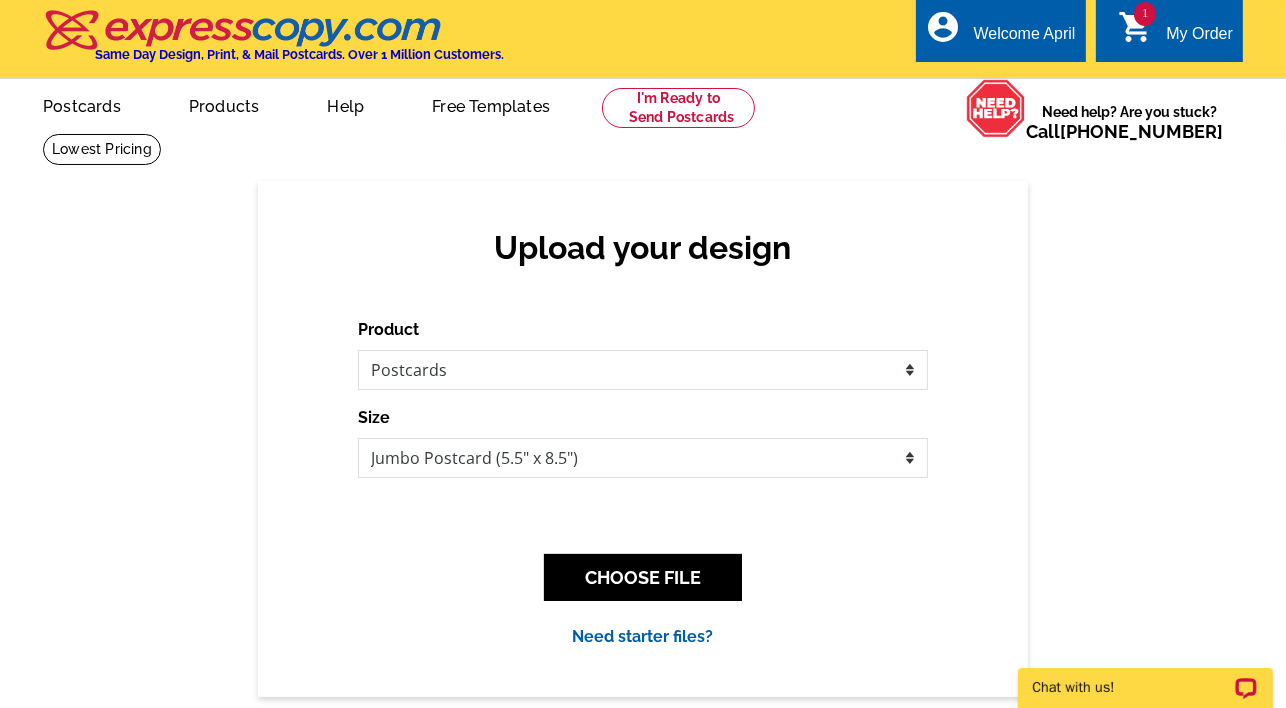 click on "Upload your design
Product
Please select the type of file...
Postcards
Business Cards
Letters and flyers
Greeting Cards  Size Finish None Back" at bounding box center [643, 438] 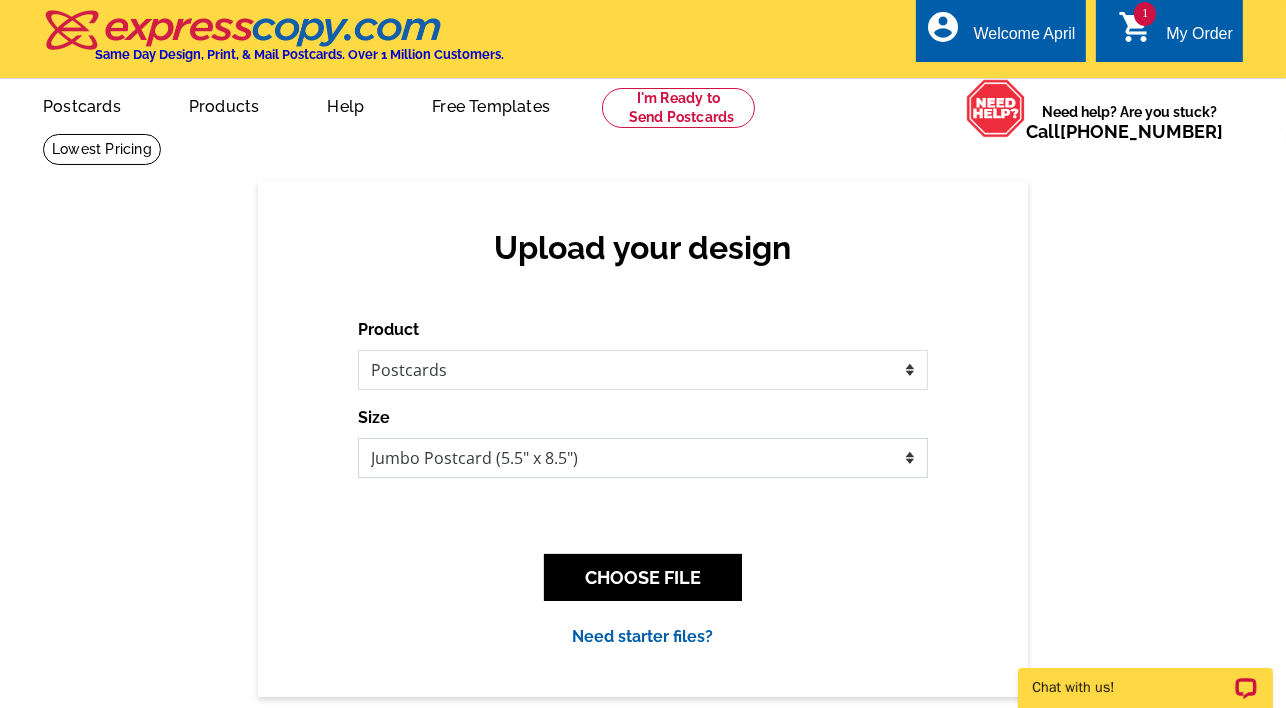 click on "Jumbo Postcard (5.5" x 8.5") Regular Postcard (4.25" x 5.6") Panoramic Postcard (5.75" x 11.25") Giant Postcard (8.5" x 11") EDDM Postcard (6.125" x 8.25")" at bounding box center (643, 458) 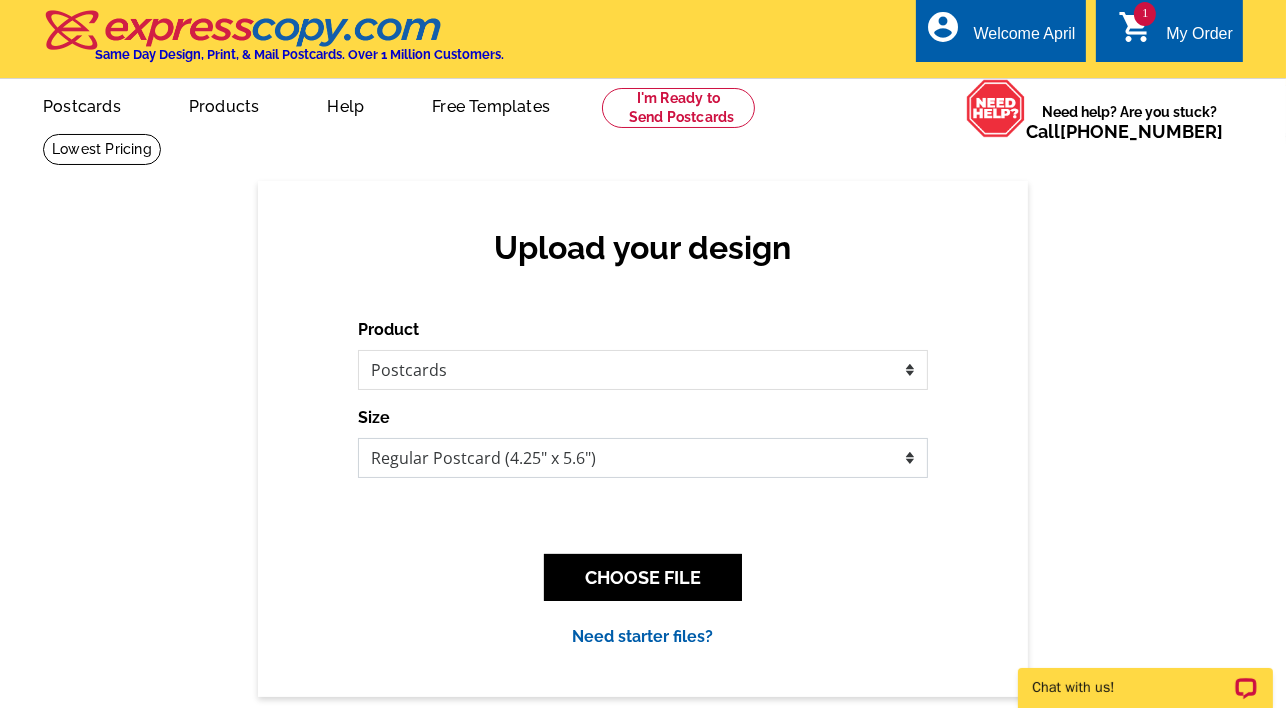 click on "Jumbo Postcard (5.5" x 8.5") Regular Postcard (4.25" x 5.6") Panoramic Postcard (5.75" x 11.25") Giant Postcard (8.5" x 11") EDDM Postcard (6.125" x 8.25")" at bounding box center [643, 458] 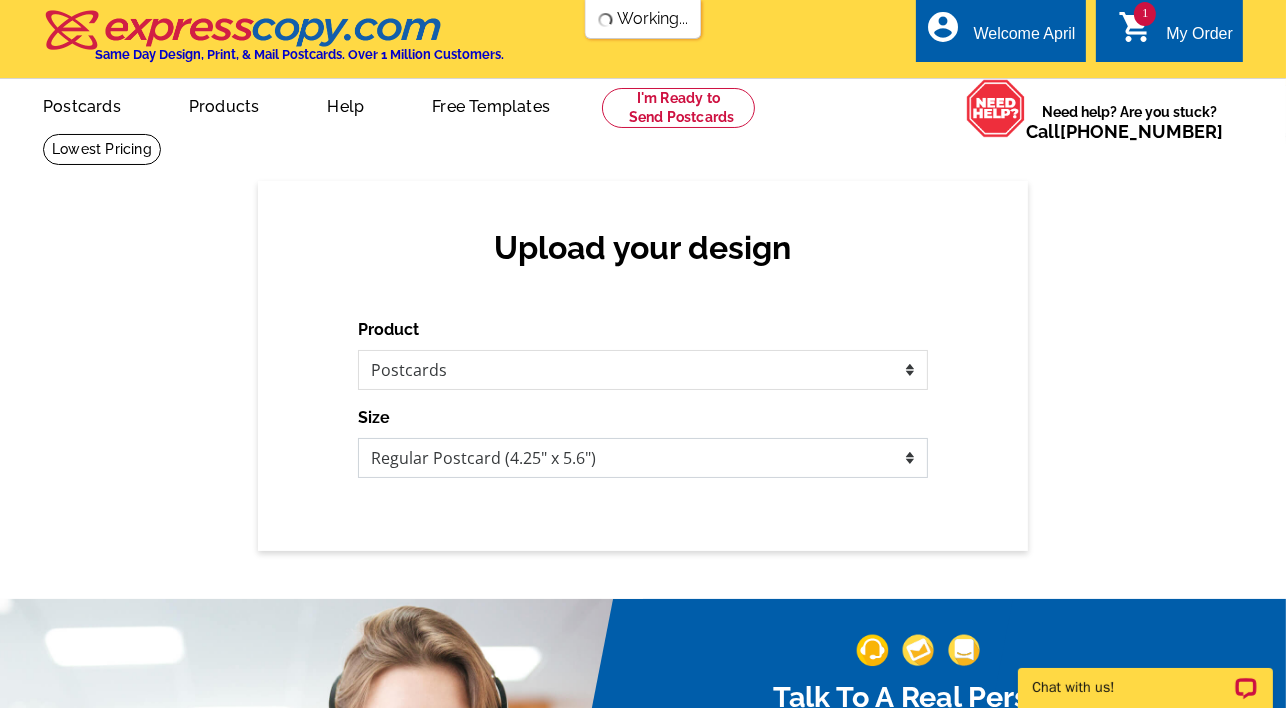 scroll, scrollTop: 0, scrollLeft: 0, axis: both 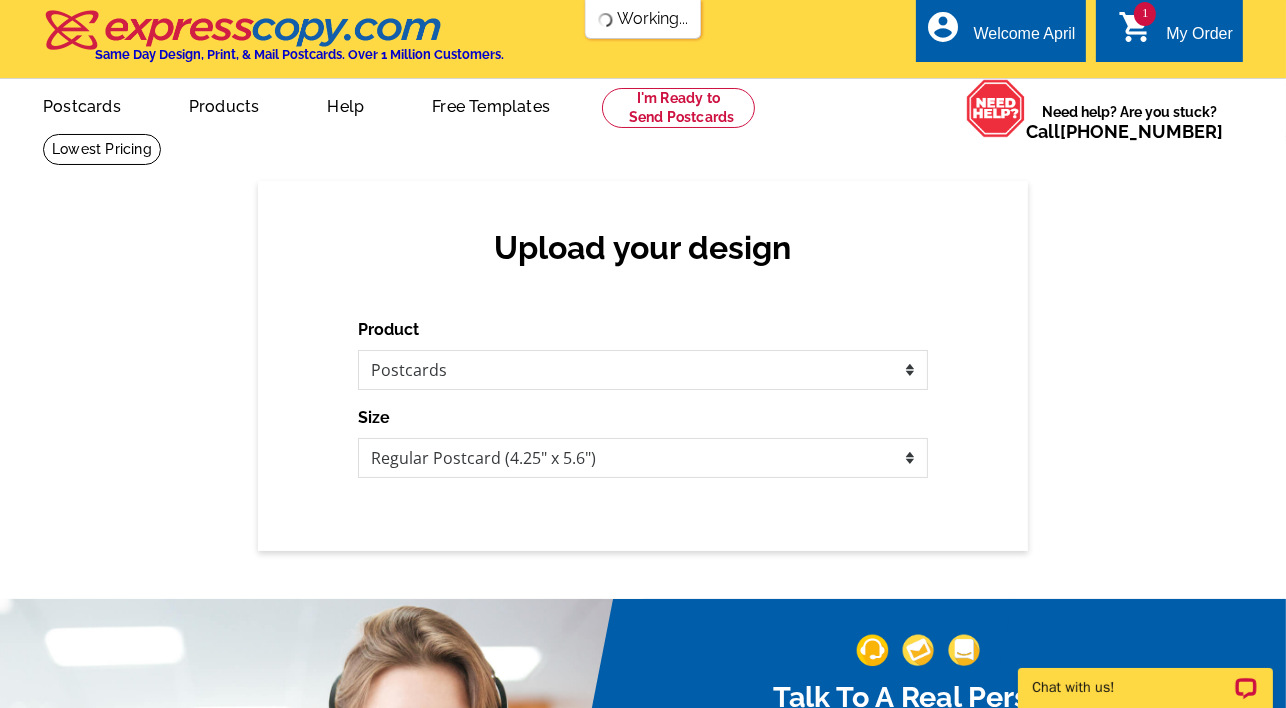 click on "Upload your design
Product
Please select the type of file...
Postcards
Business Cards
Letters and flyers
Greeting Cards  Size Finish None Back" at bounding box center [643, 366] 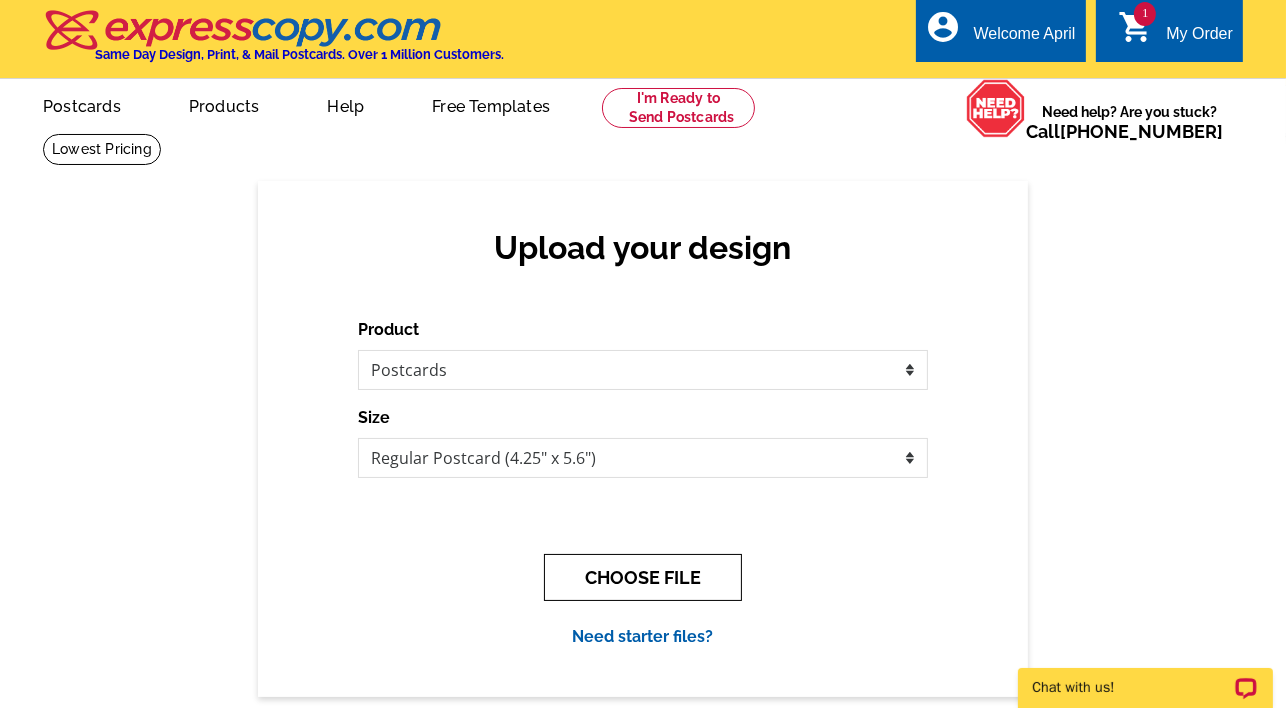 click on "CHOOSE FILE" at bounding box center [643, 577] 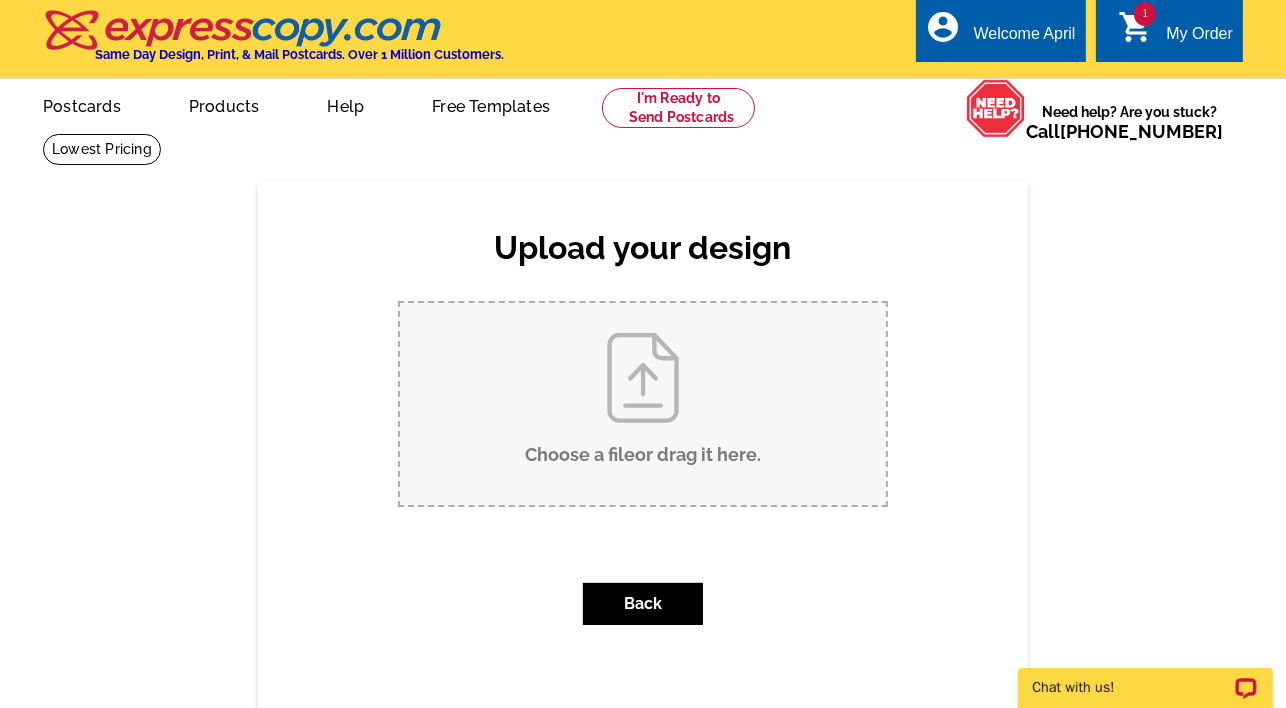 click on "Choose a file  or drag it here ." at bounding box center [643, 404] 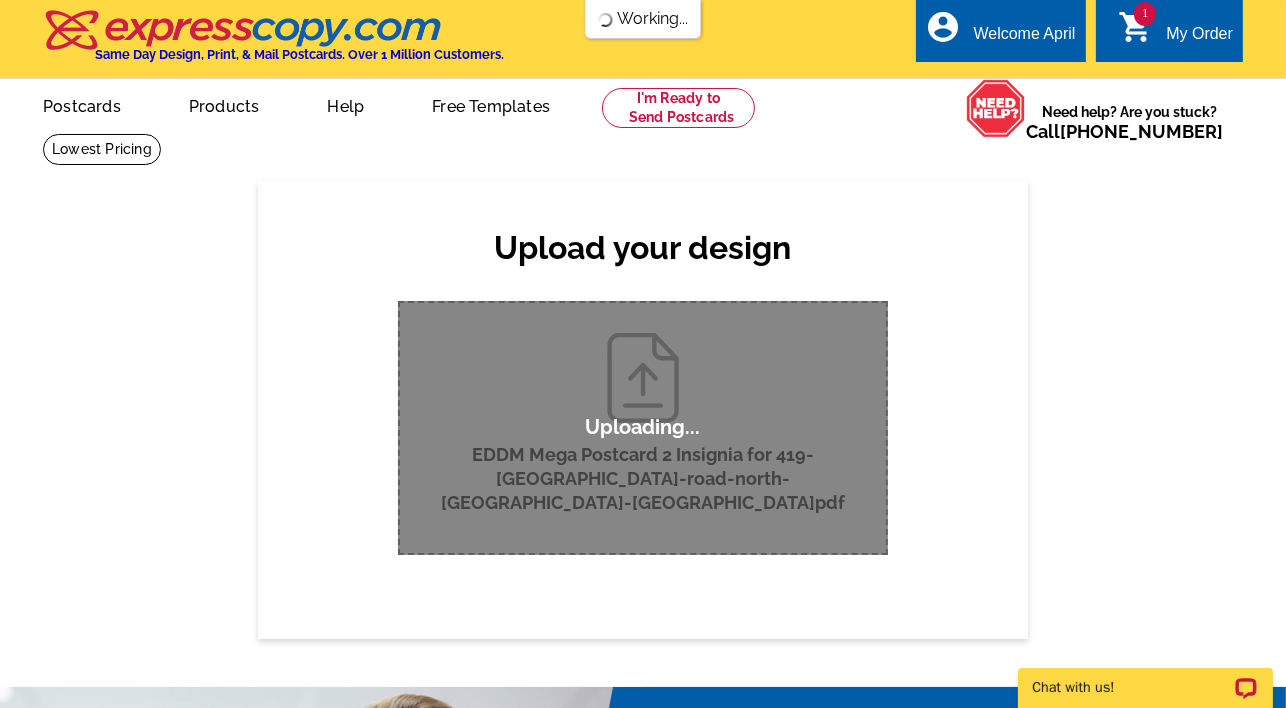 click on "My Order" at bounding box center [1199, 39] 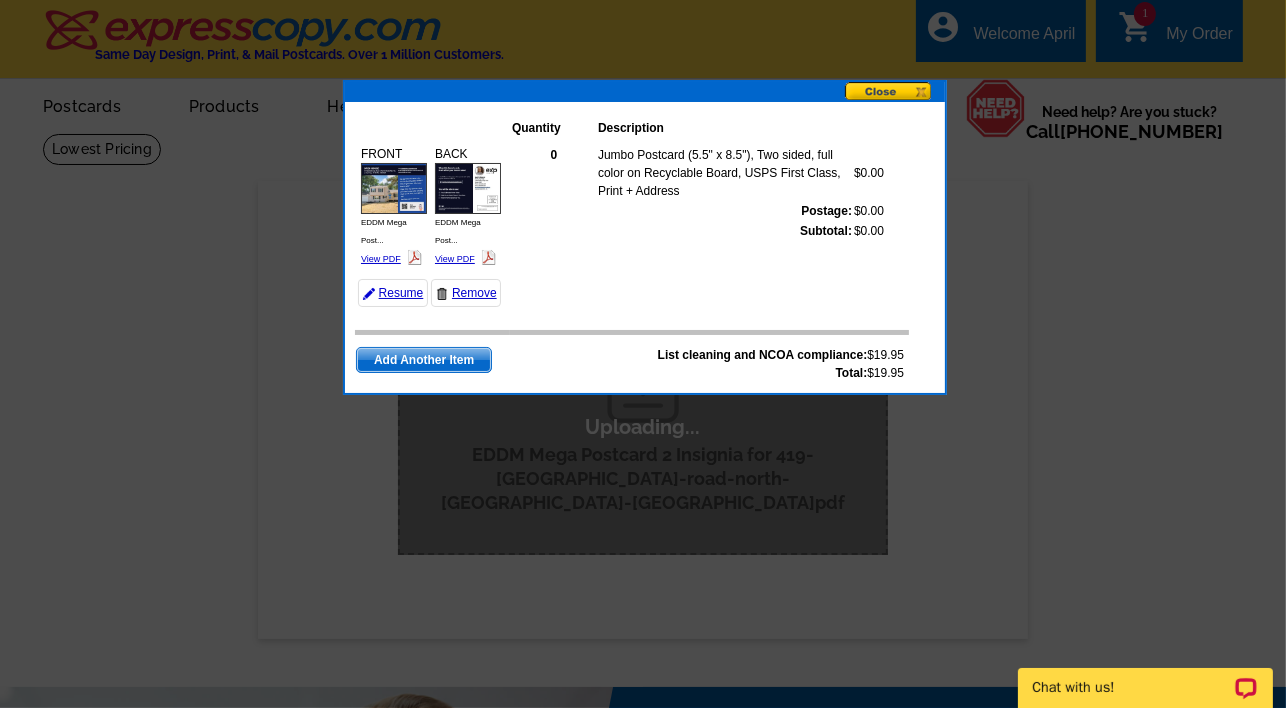 type 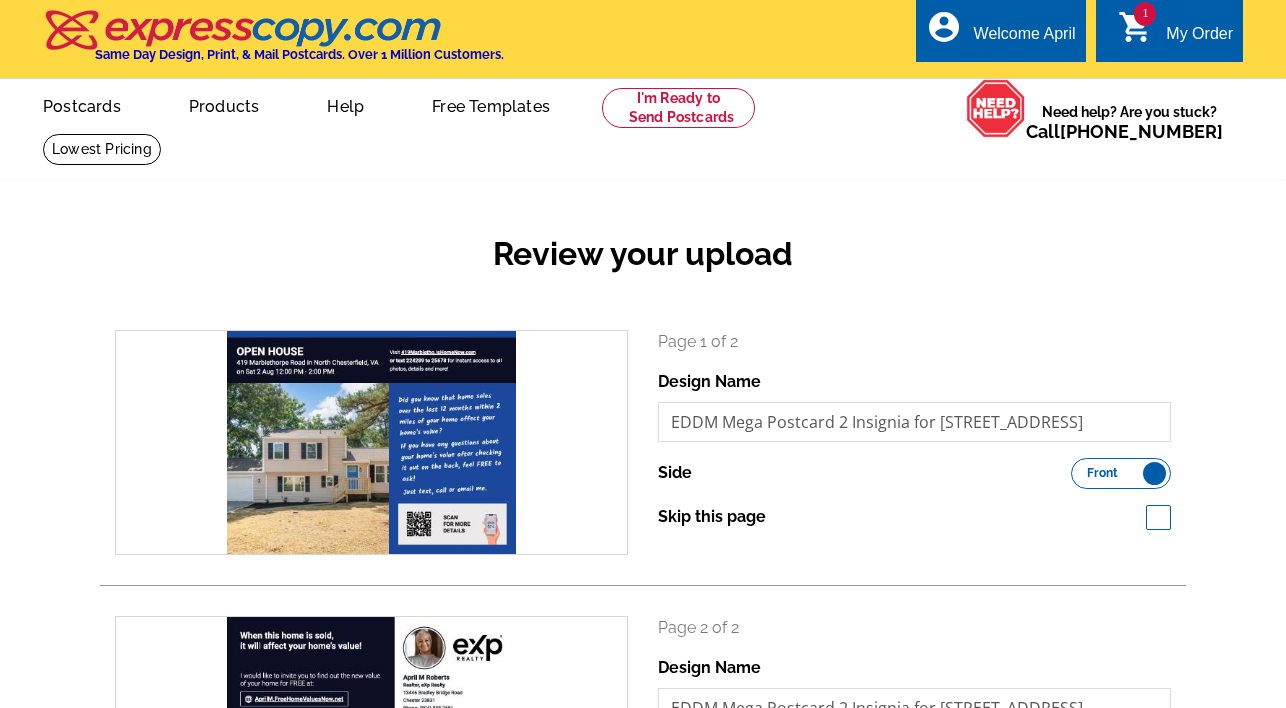 scroll, scrollTop: 0, scrollLeft: 0, axis: both 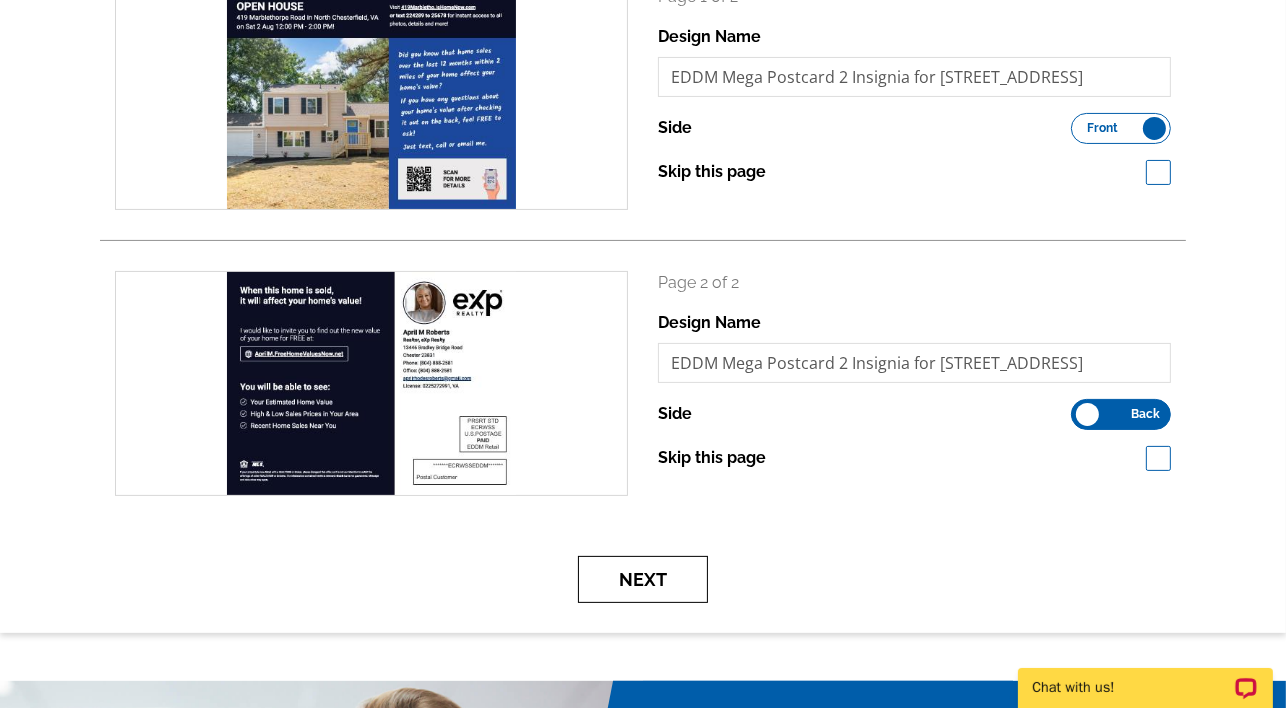 click on "Next" at bounding box center [643, 579] 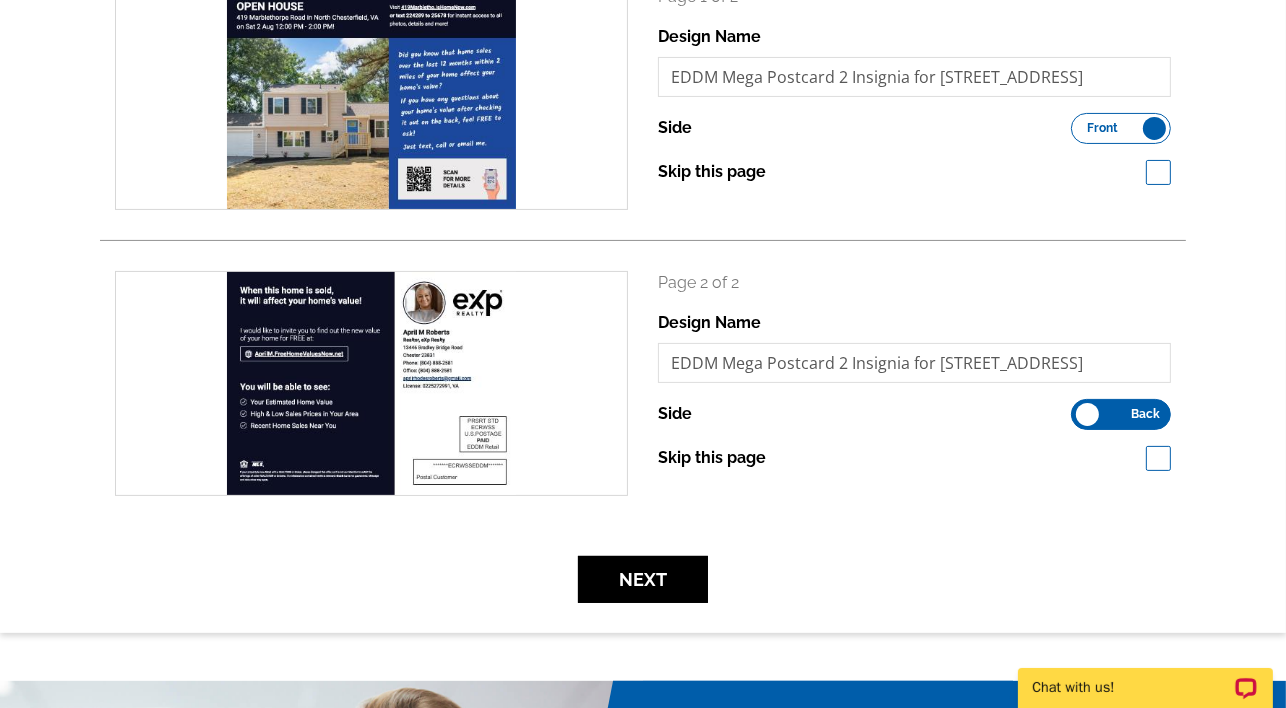 click on "search
Page 1 of 2
Design Name
EDDM Mega Postcard 2 Insignia for 419-marblethorpe-road-north-chesterfield-va 1
Side
Front Back search" at bounding box center [643, 294] 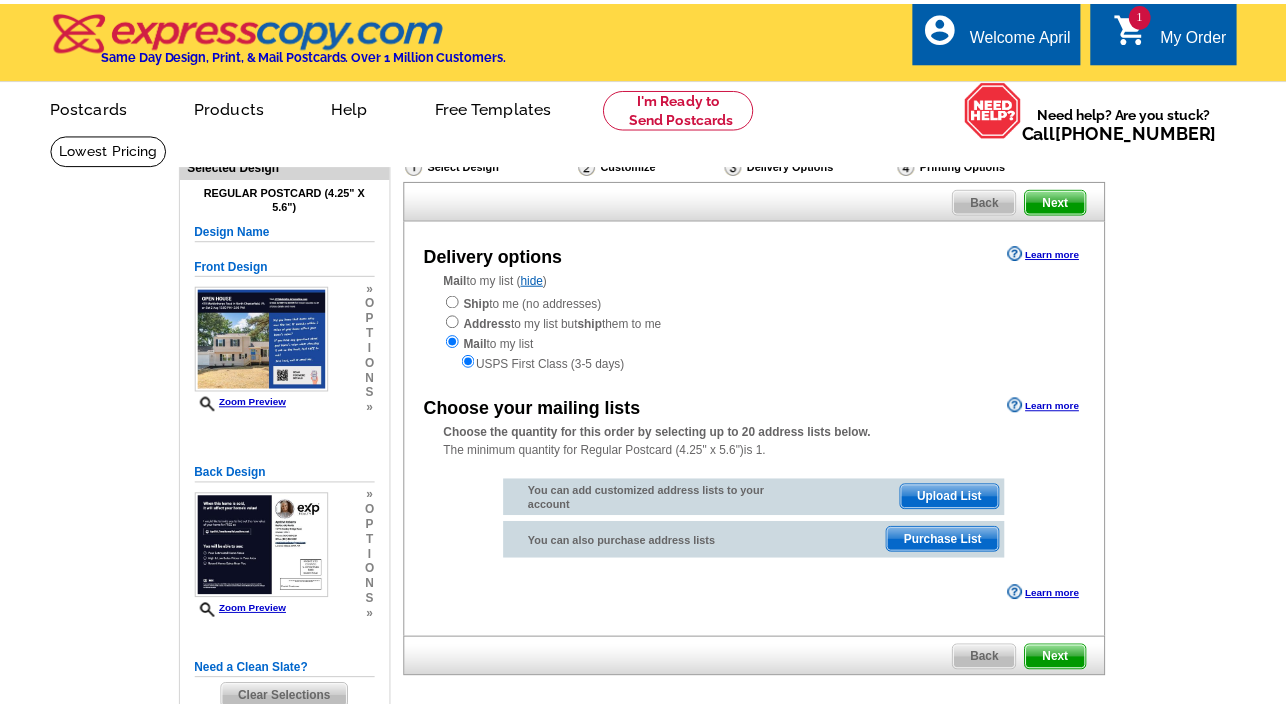 scroll, scrollTop: 0, scrollLeft: 0, axis: both 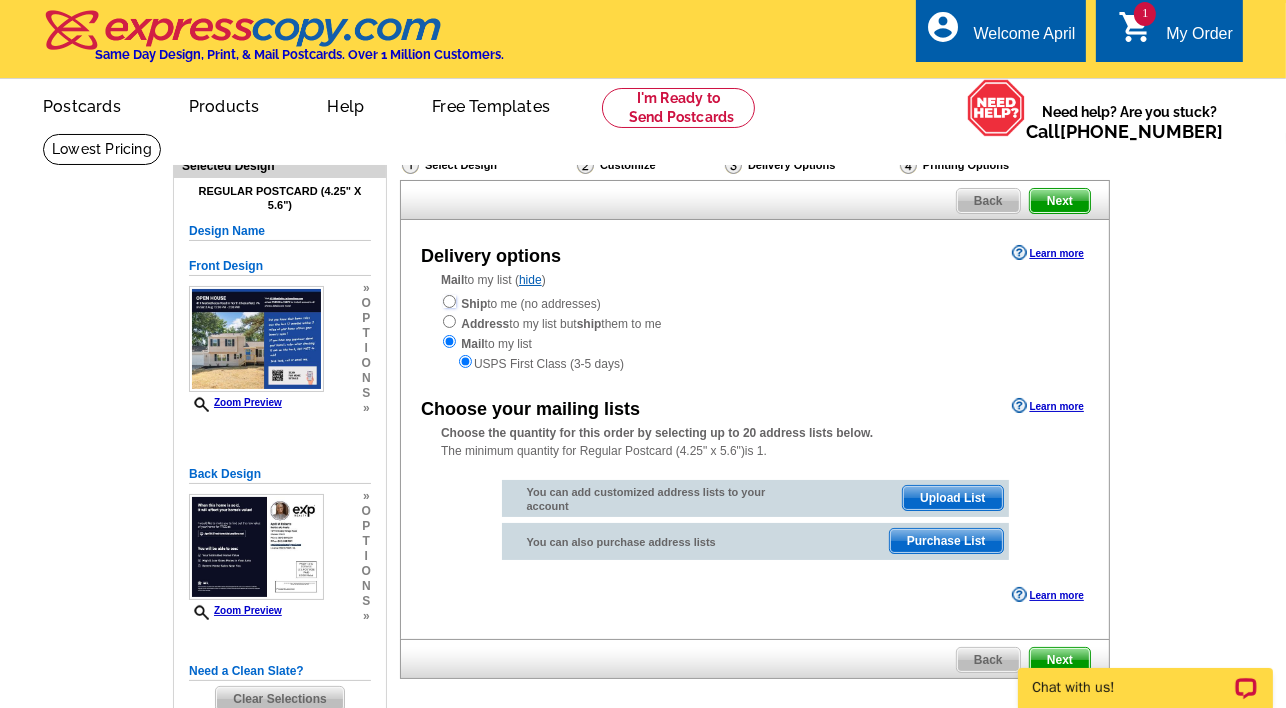 click at bounding box center (449, 301) 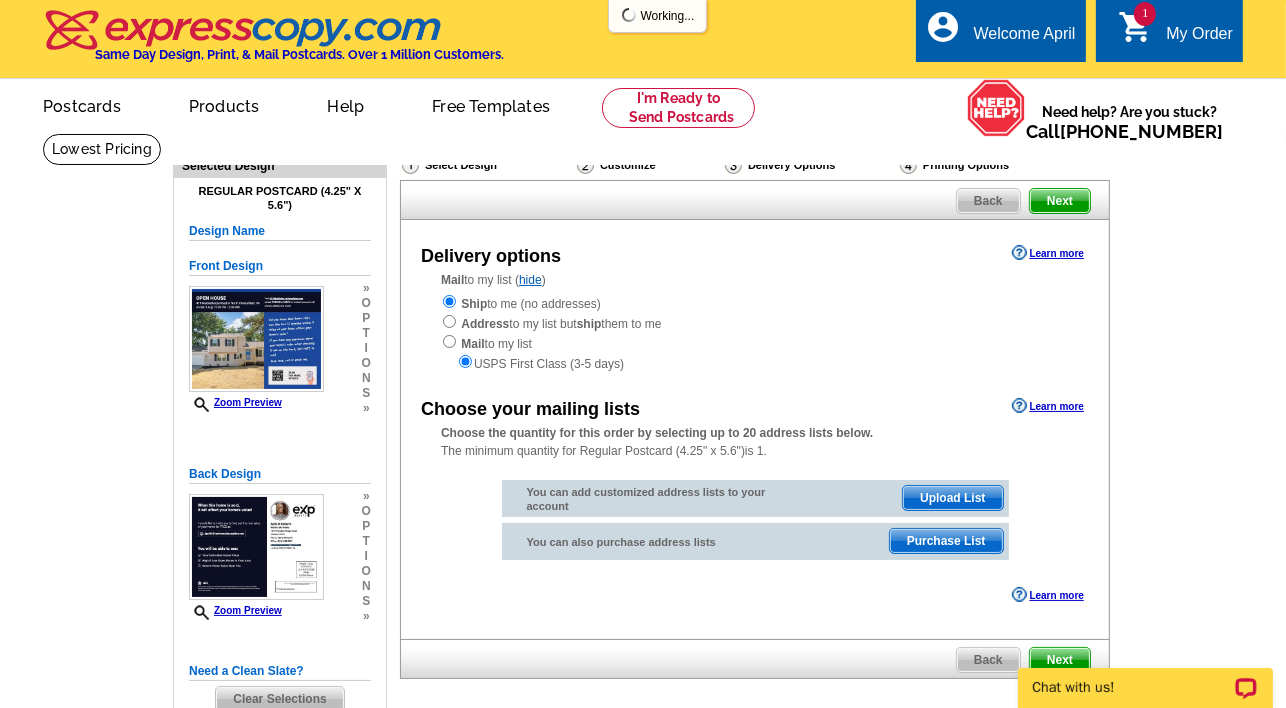click on "Ship  to me (no addresses)
Address  to my list but  ship  them to me
Mail  to my list
USPS First Class                                                    (3-5 days)" at bounding box center (755, 333) 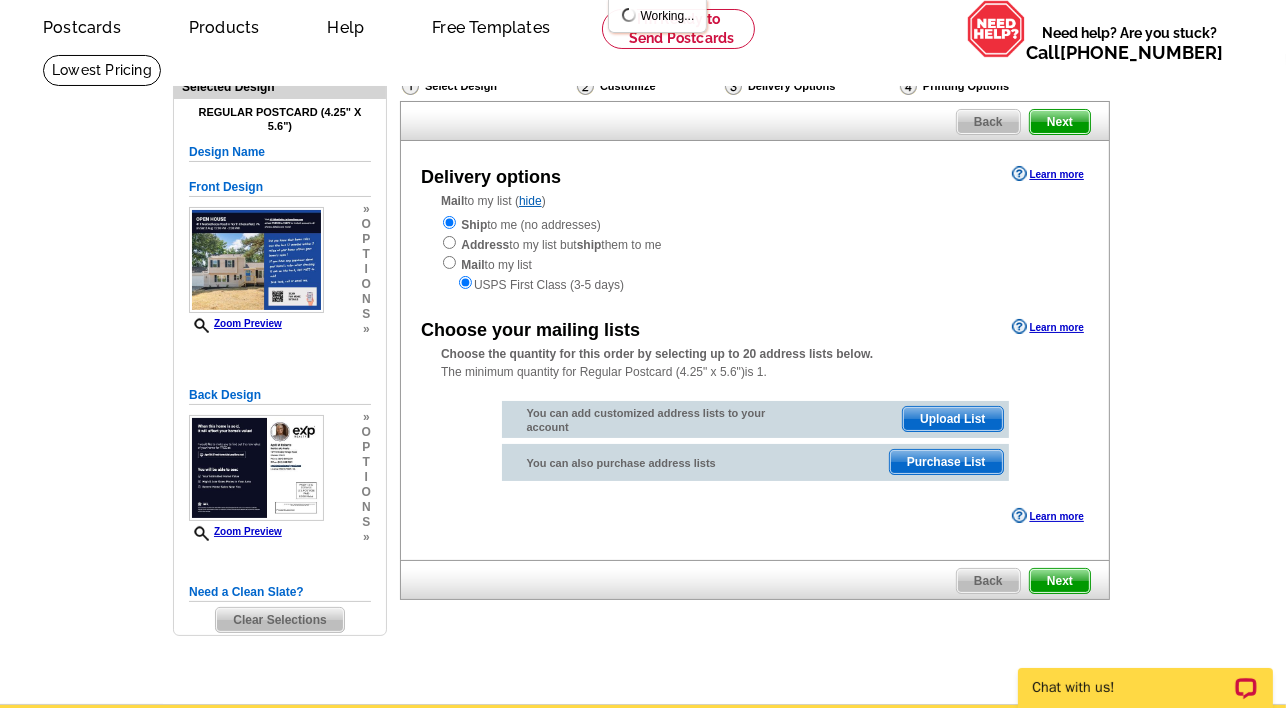 scroll, scrollTop: 91, scrollLeft: 0, axis: vertical 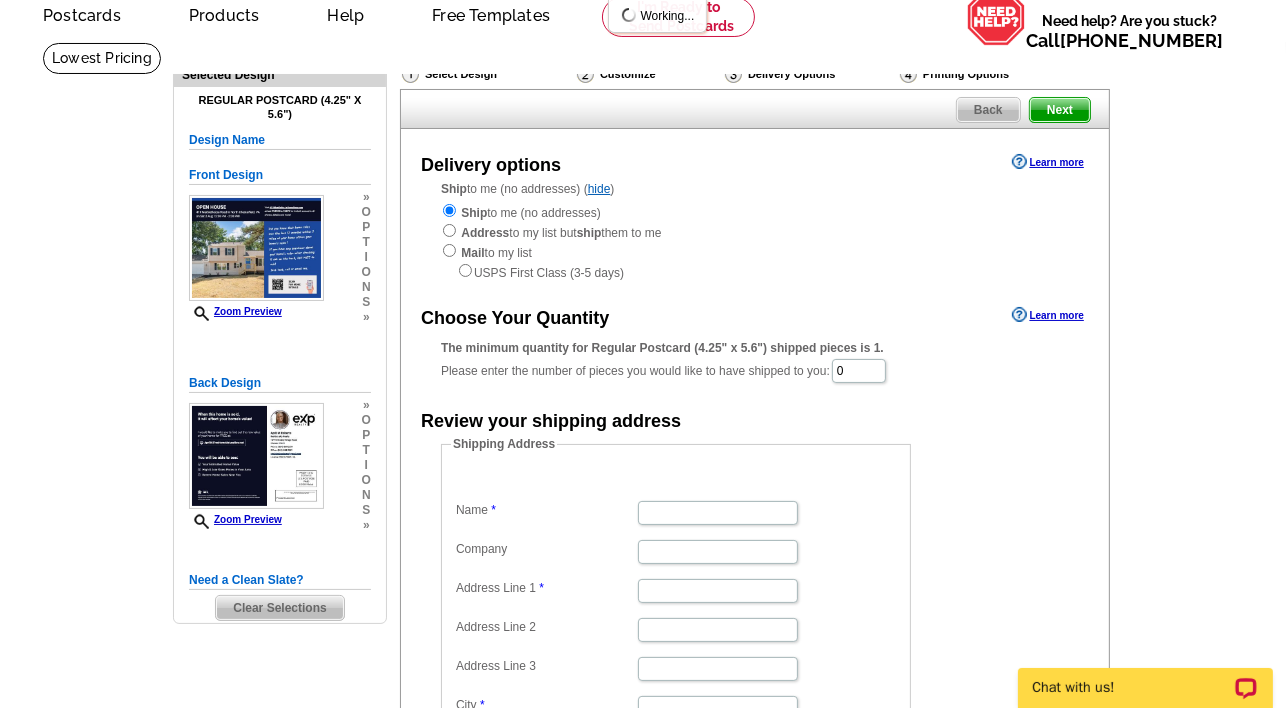 click on "Ship  to me (no addresses)
Address  to my list but  ship  them to me
Mail  to my list
USPS First Class                                                    (3-5 days)" at bounding box center (755, 242) 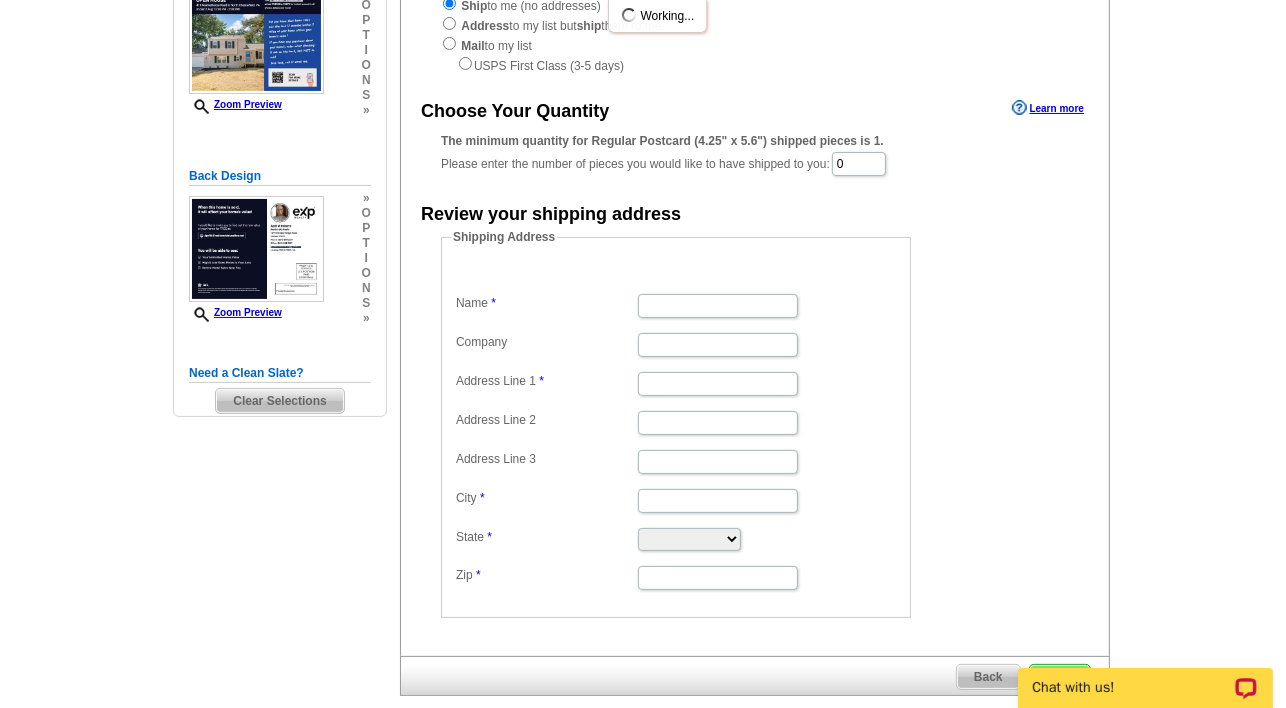 scroll, scrollTop: 317, scrollLeft: 0, axis: vertical 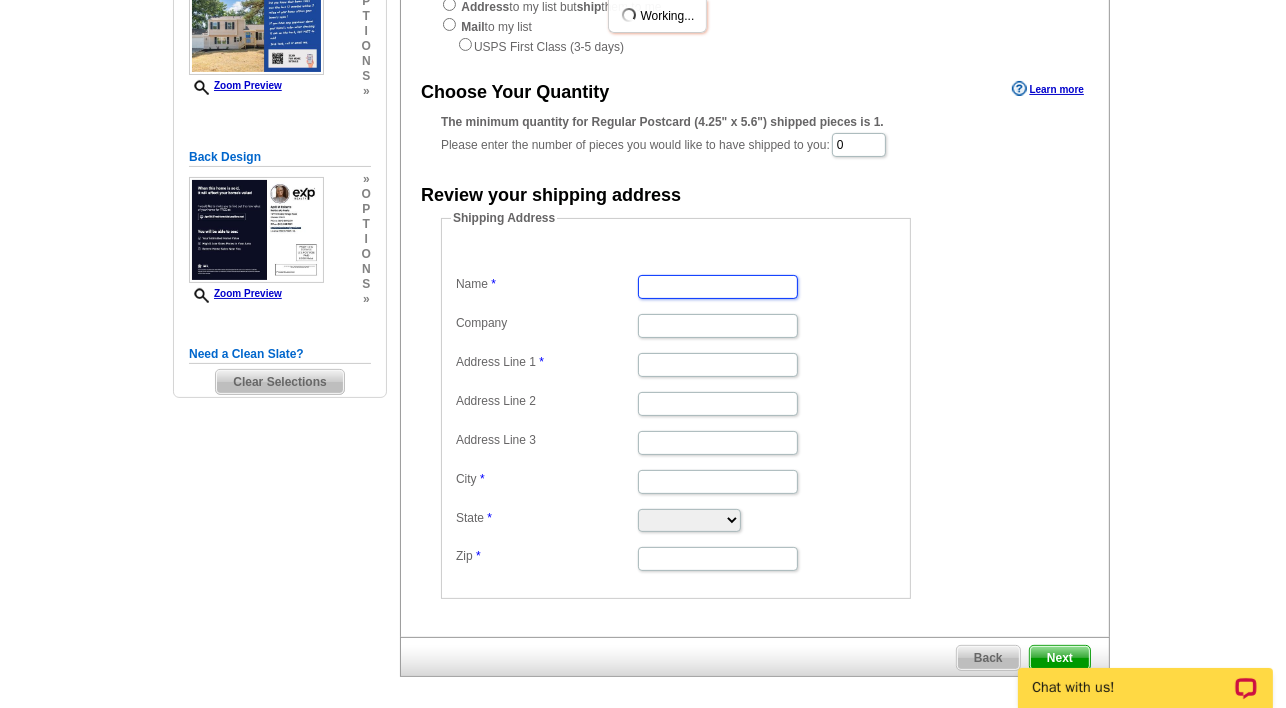 click on "Name" at bounding box center [718, 287] 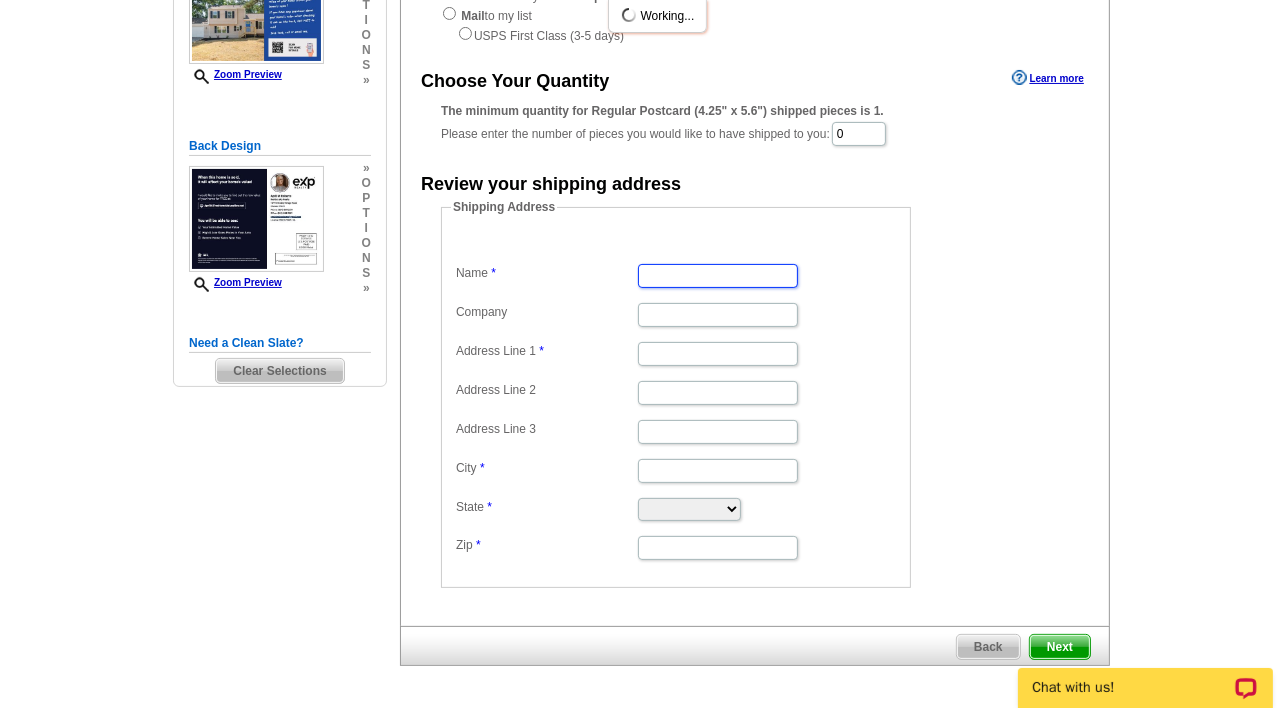 scroll, scrollTop: 328, scrollLeft: 0, axis: vertical 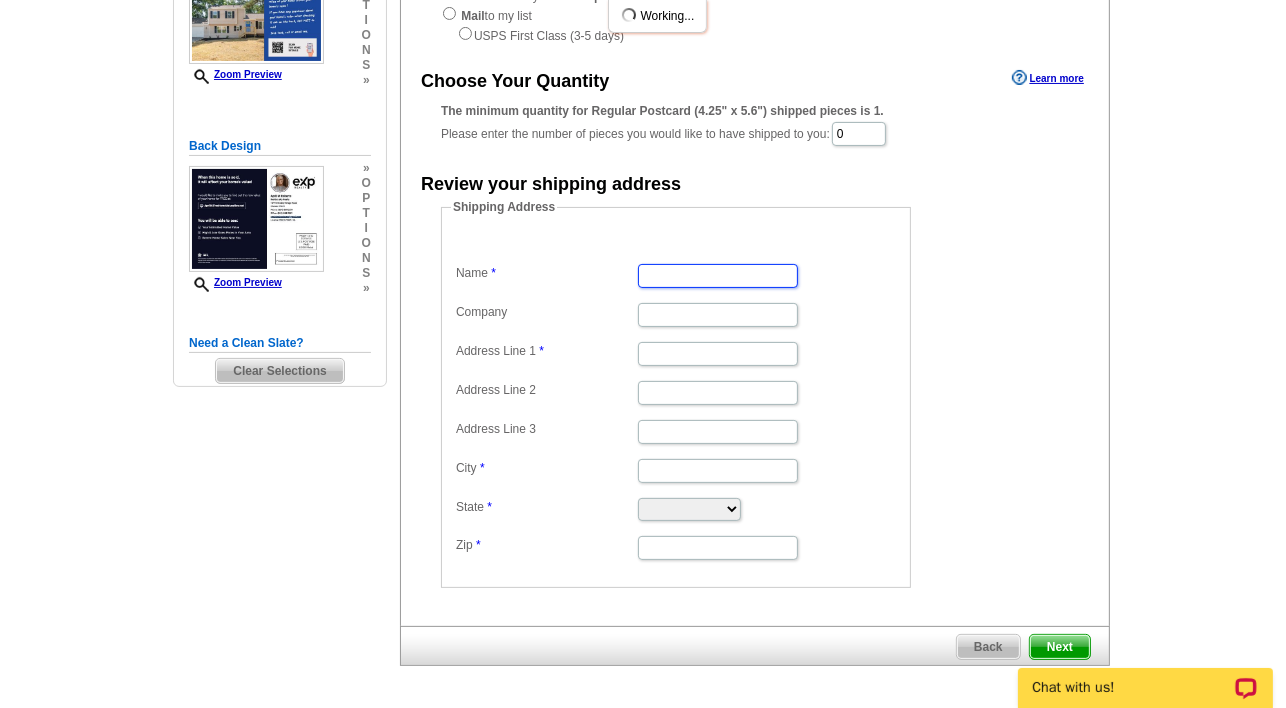 click on "Name" at bounding box center (718, 276) 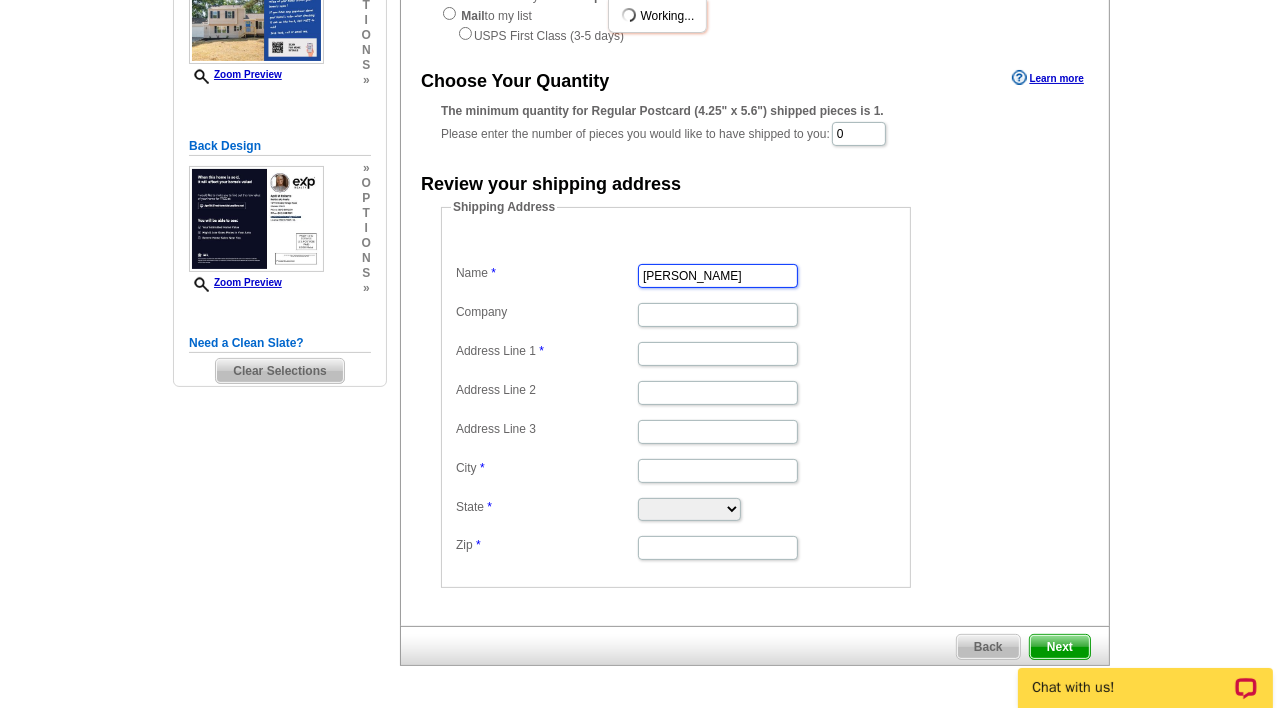 type on "EXP Realty LLC" 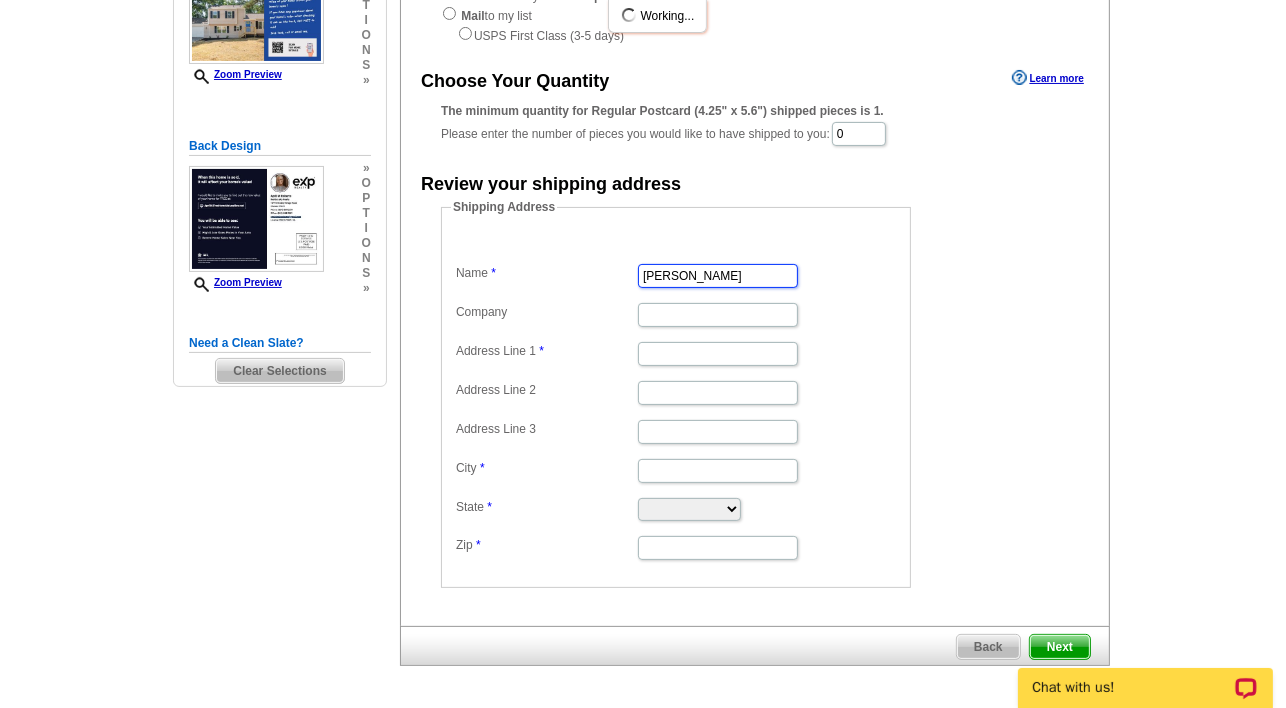 type on "[STREET_ADDRESS][PERSON_NAME]" 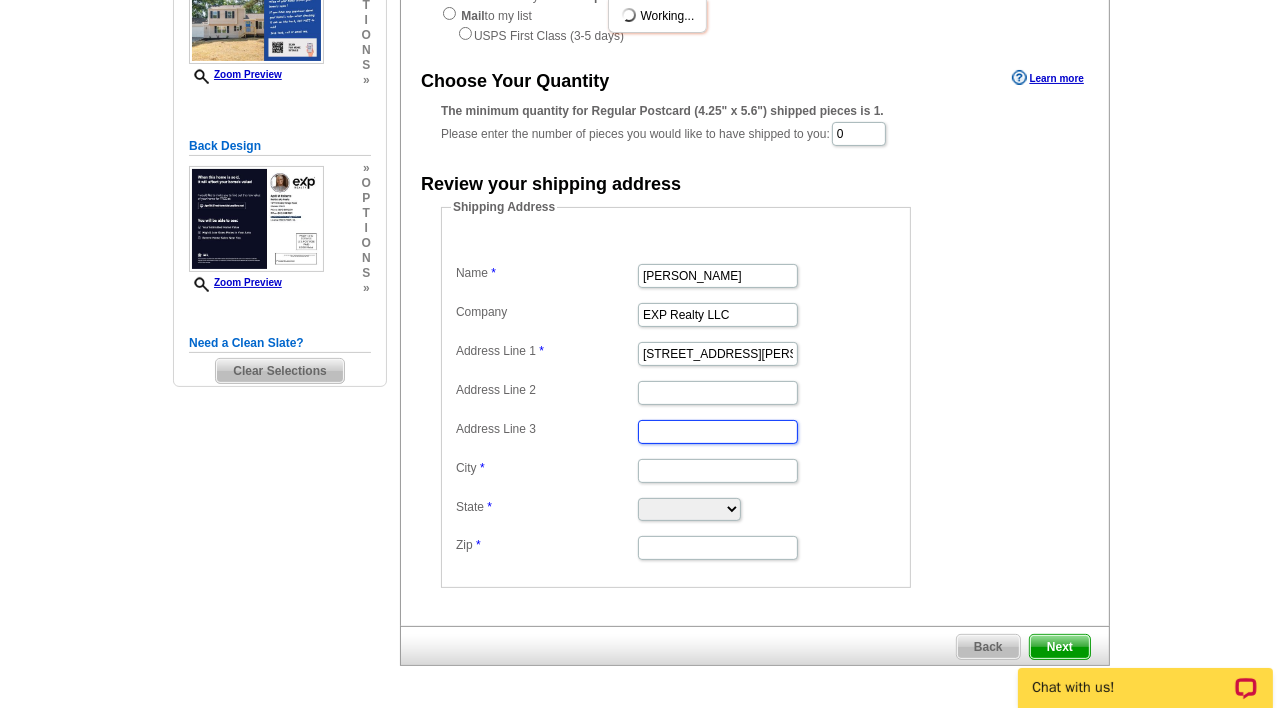 type on "[PERSON_NAME]" 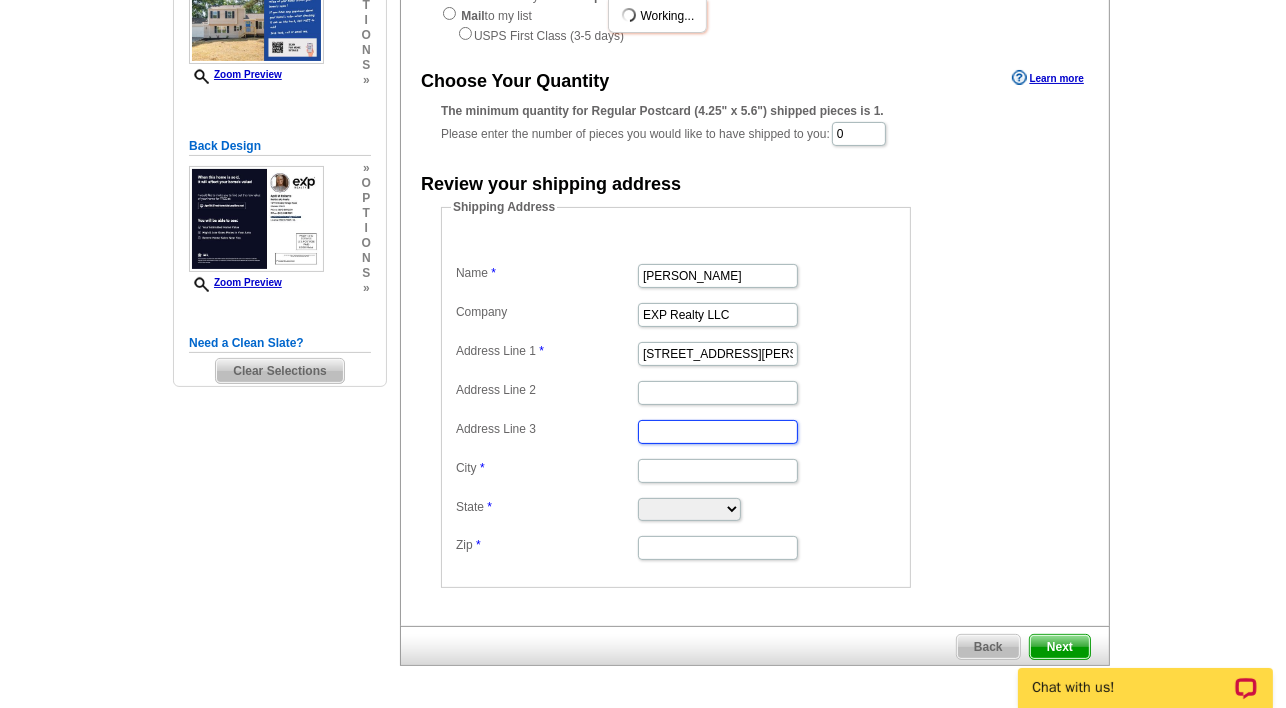 type on "[PERSON_NAME]" 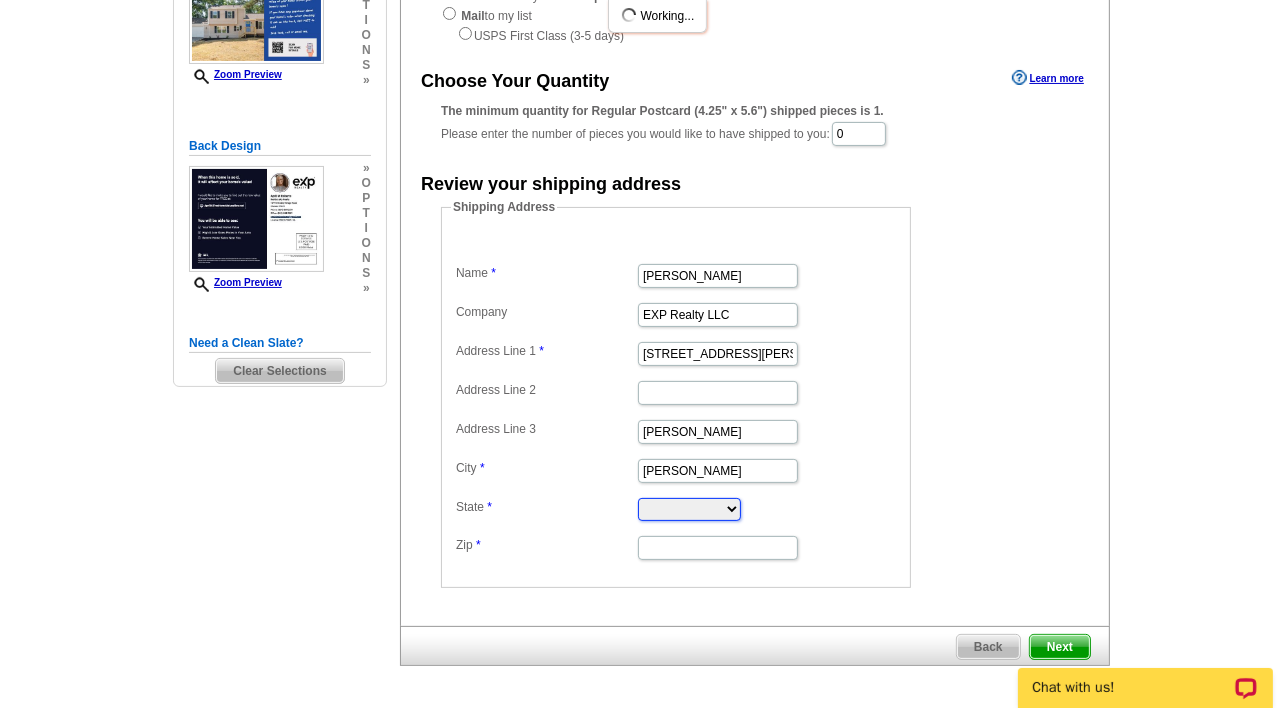 select on "VA" 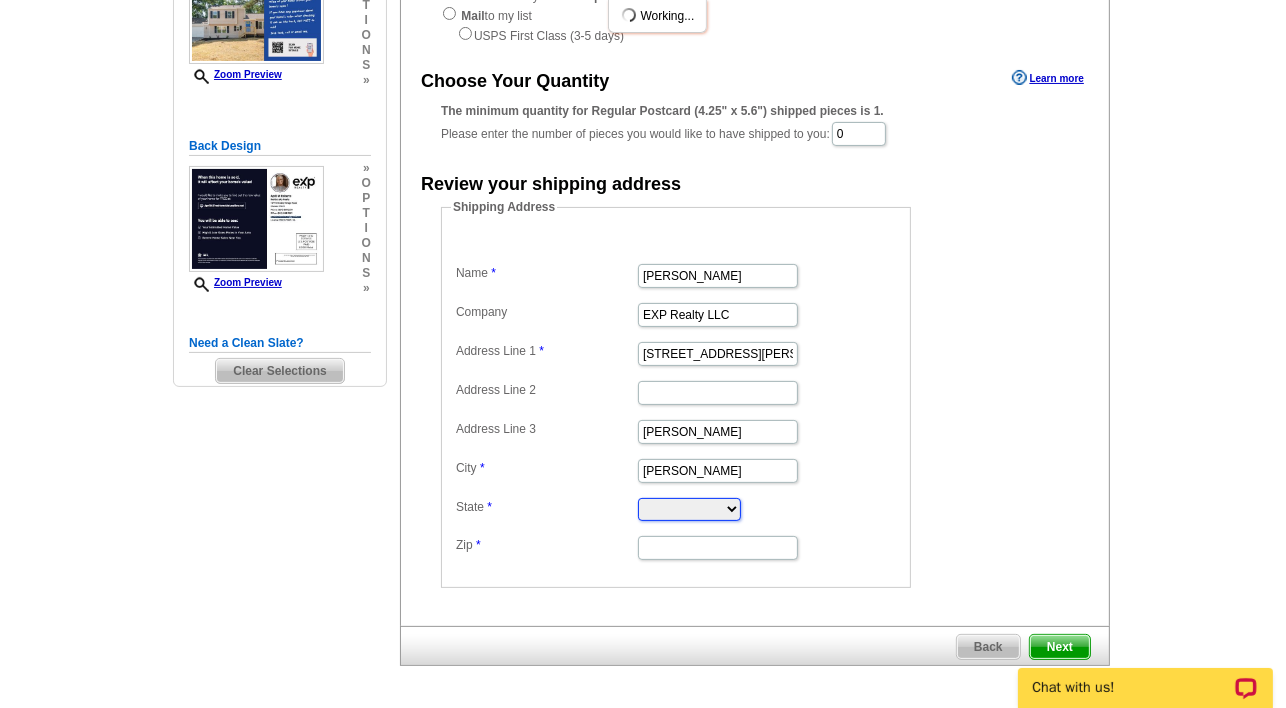 type on "23831" 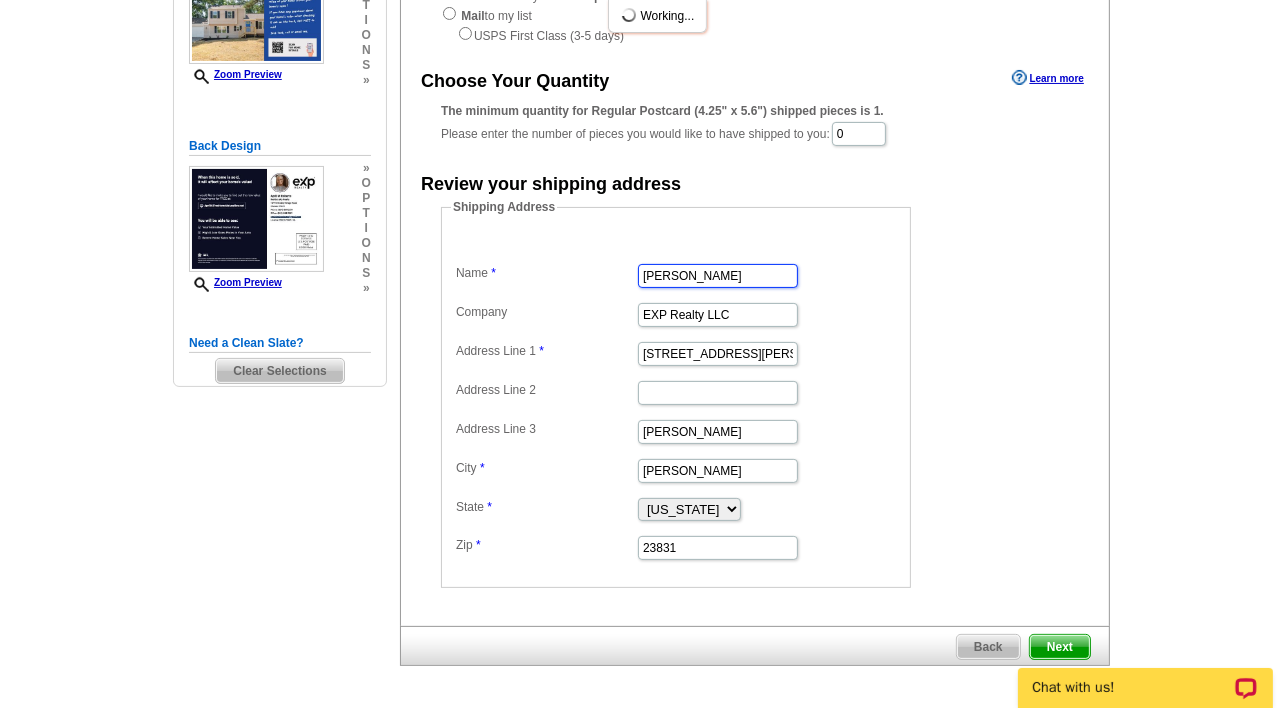 scroll, scrollTop: 0, scrollLeft: 0, axis: both 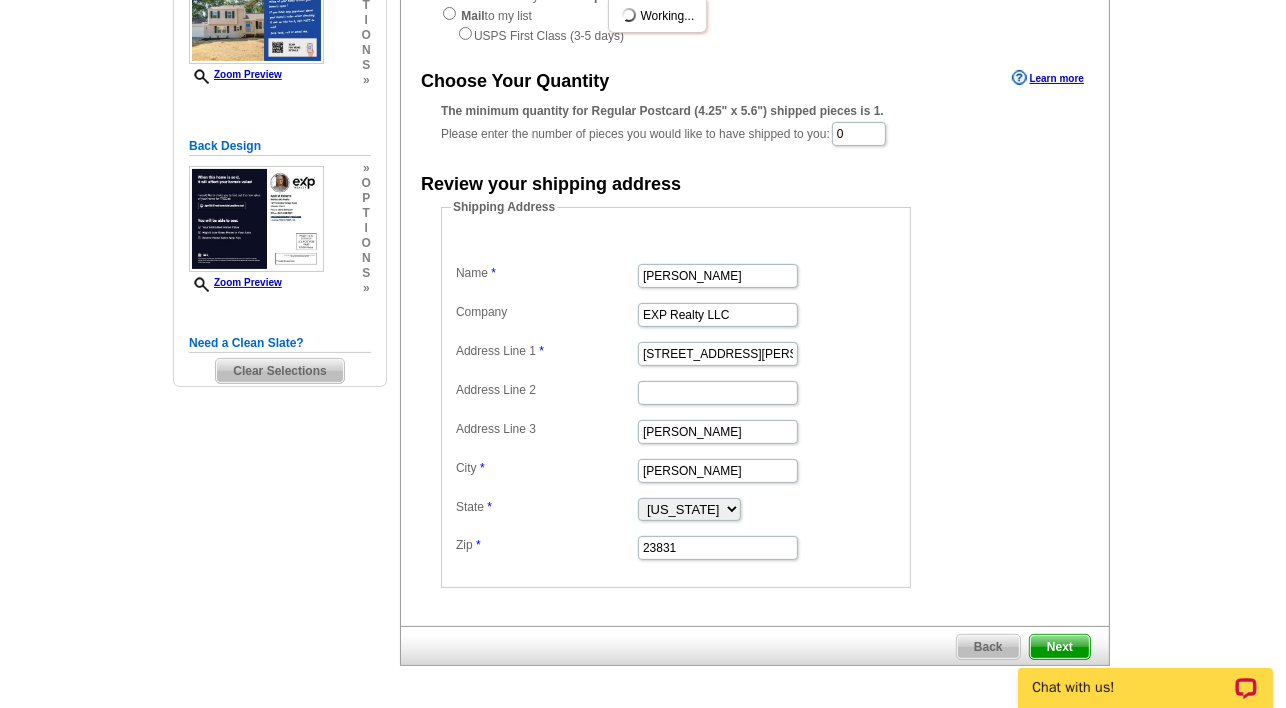 click on "Shipping Address
Name
April M Roberts
Company
EXP Realty LLC
Address Line 1
13446 Bradley Bridge Road
Address Line 2
Address Line 3
Chester
City
Chester
State
Alabama
Alaska
Arizona
Arkansas
California
Colorado
Connecticut
District of Columbia
Delaware
Florida
Georgia
Hawaii
Idaho
Illinois
Indiana
Iowa
Kansas
Kentucky
Louisiana
Maine
Maryland
Massachusetts
Michigan
Minnesota
Mississippi
Missouri
Montana
Nebraska
Nevada
New Hampshire
New Jersey
New Mexico
New York
North Carolina
North Dakota
Ohio
Oklahoma
Oregon
Pennsylvania
Rhode Island
South Carolina
South Dakota
Tennessee
Texas
Utah
Vermont
Virginia
Washington
West Virginia
Wisconsin
Wyoming
Zip" at bounding box center (707, 393) 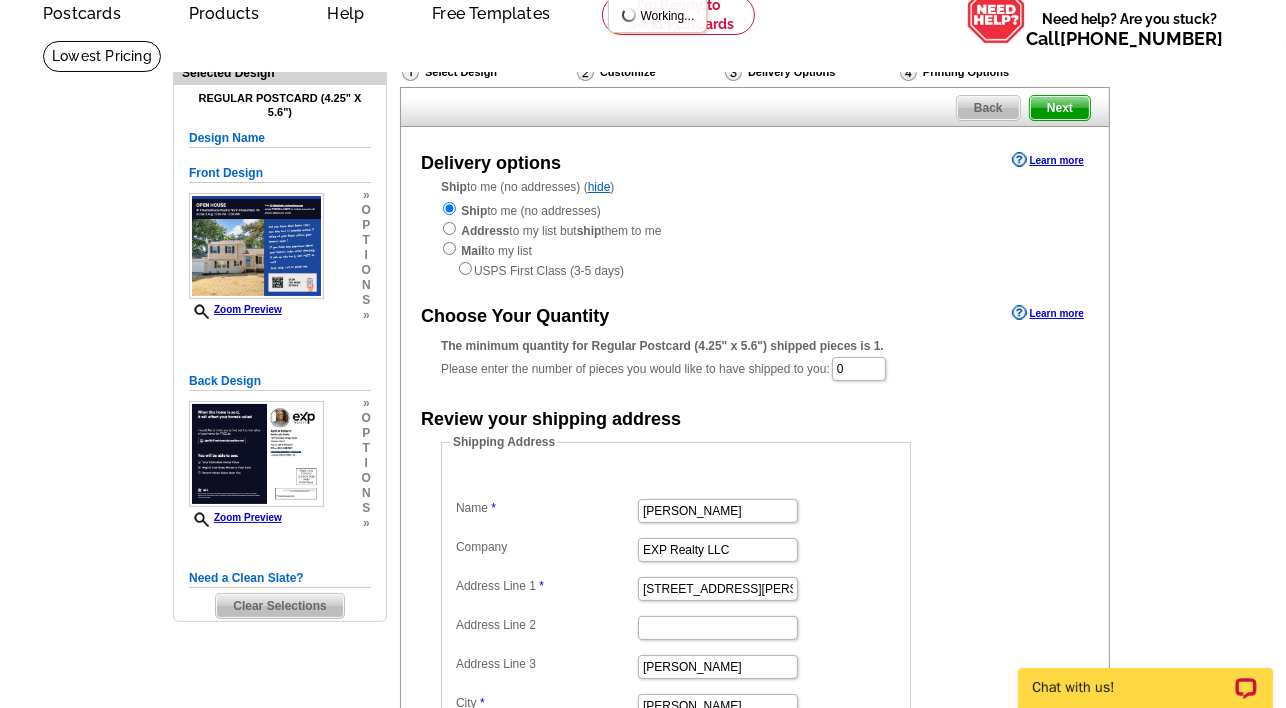 scroll, scrollTop: 85, scrollLeft: 0, axis: vertical 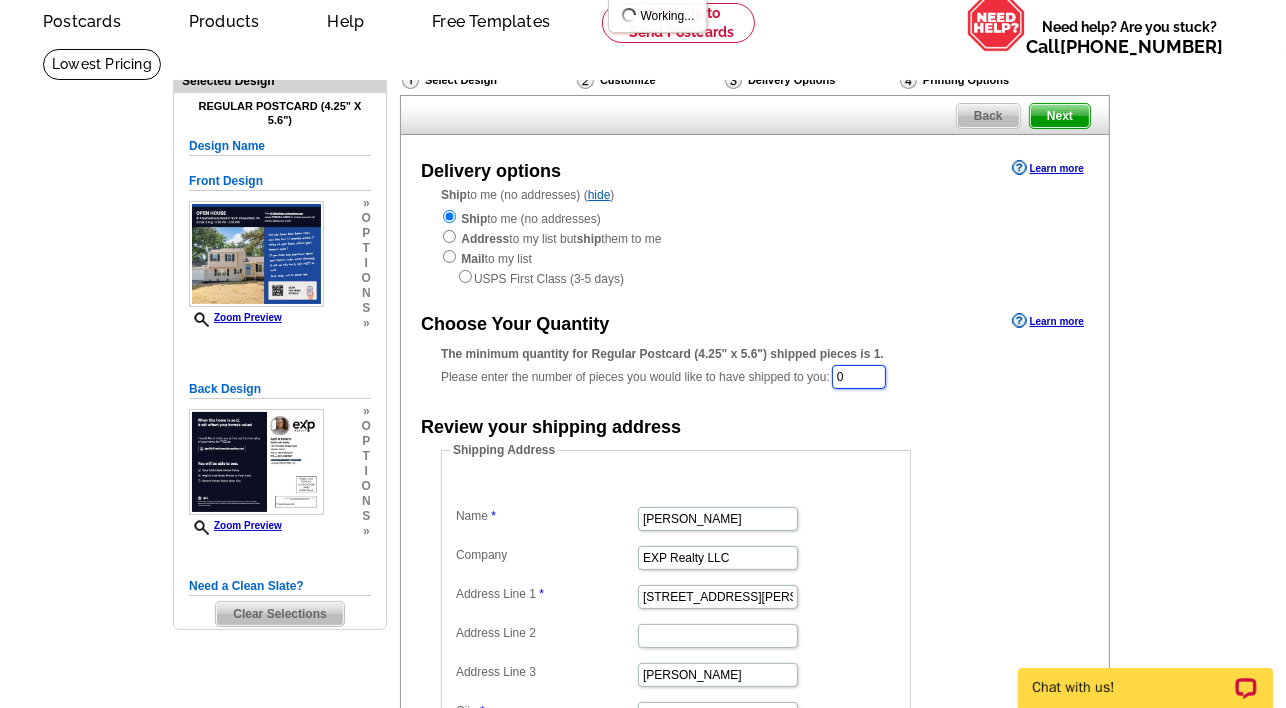 click on "0" at bounding box center (859, 377) 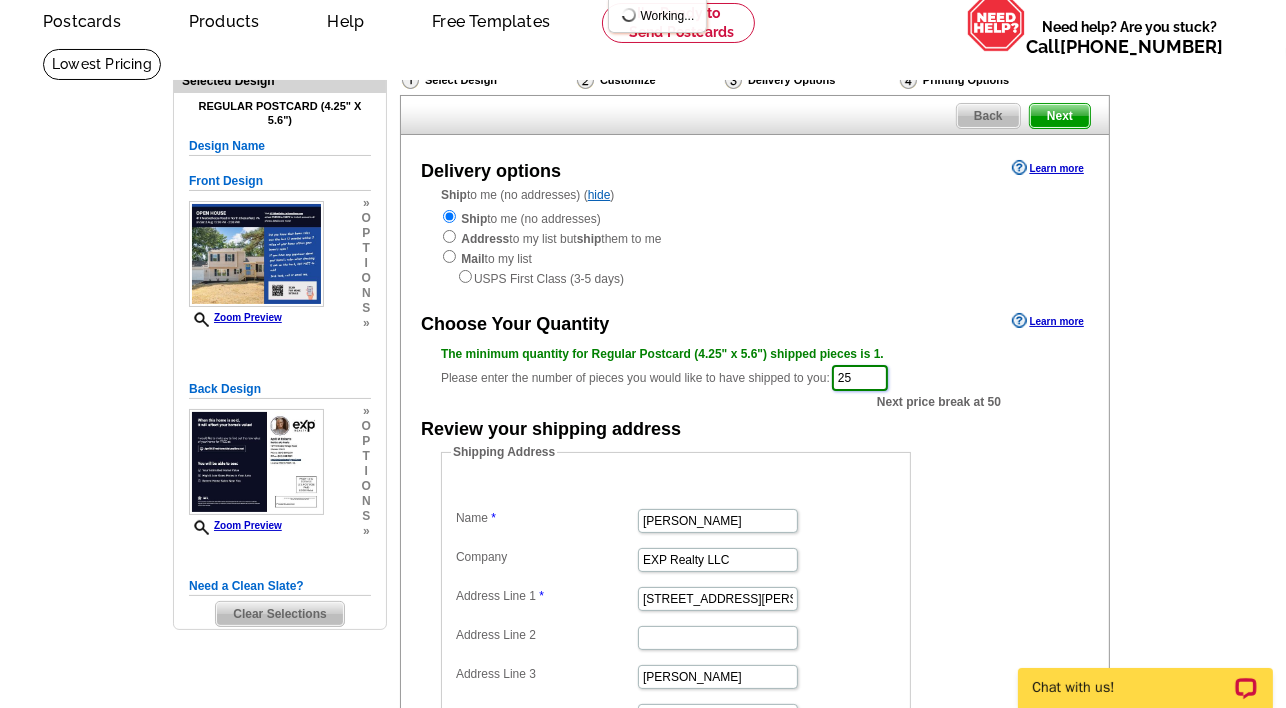 type on "25" 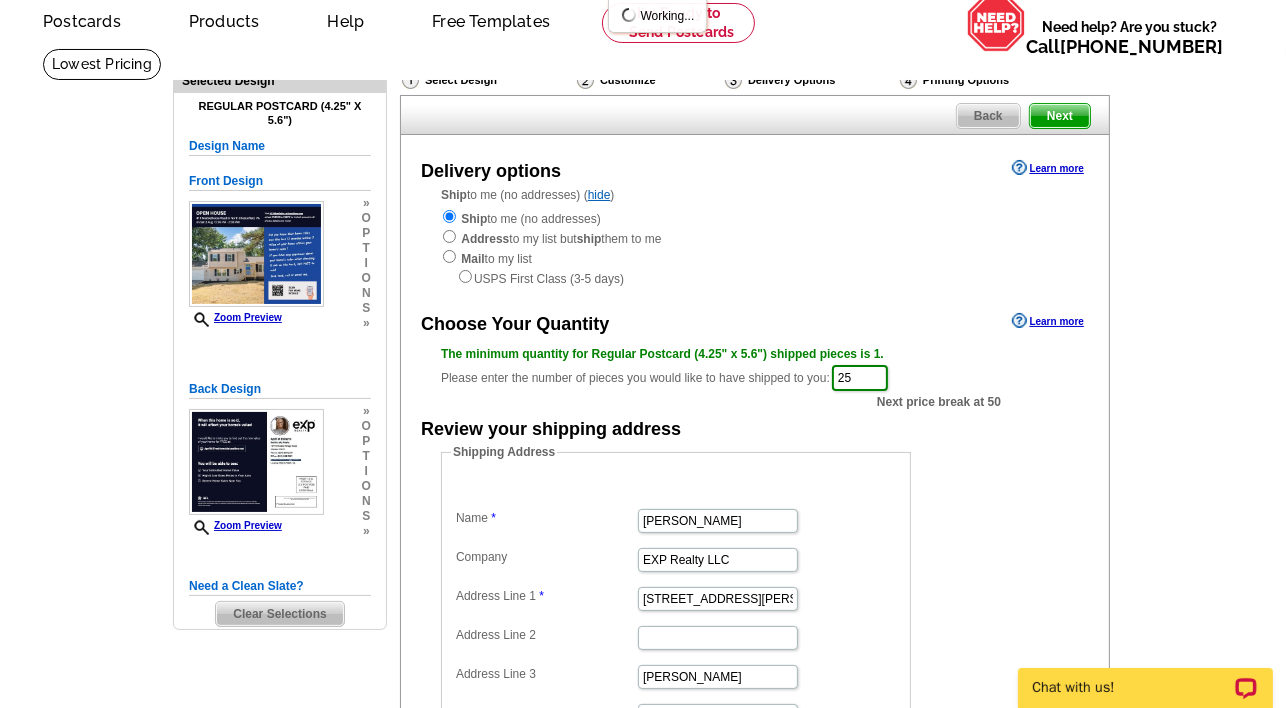click on "USPS First Class                                                    (3-5 days)" at bounding box center [755, 278] 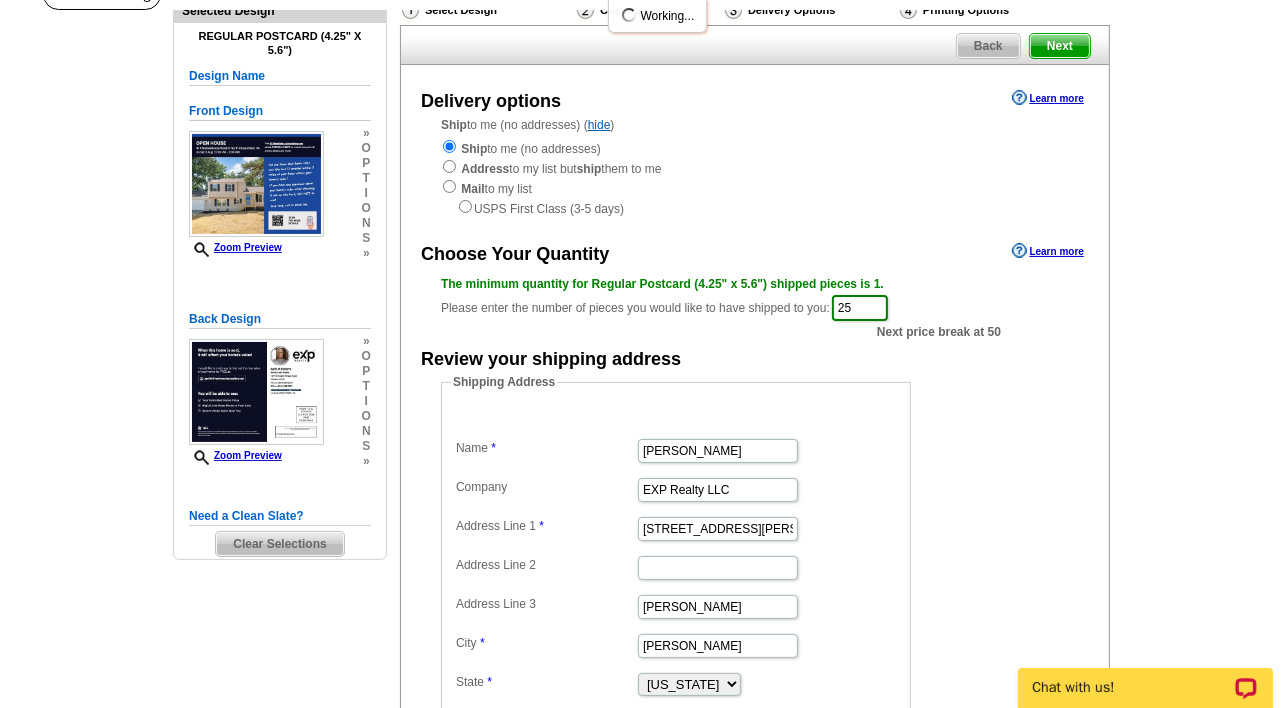 scroll, scrollTop: 145, scrollLeft: 0, axis: vertical 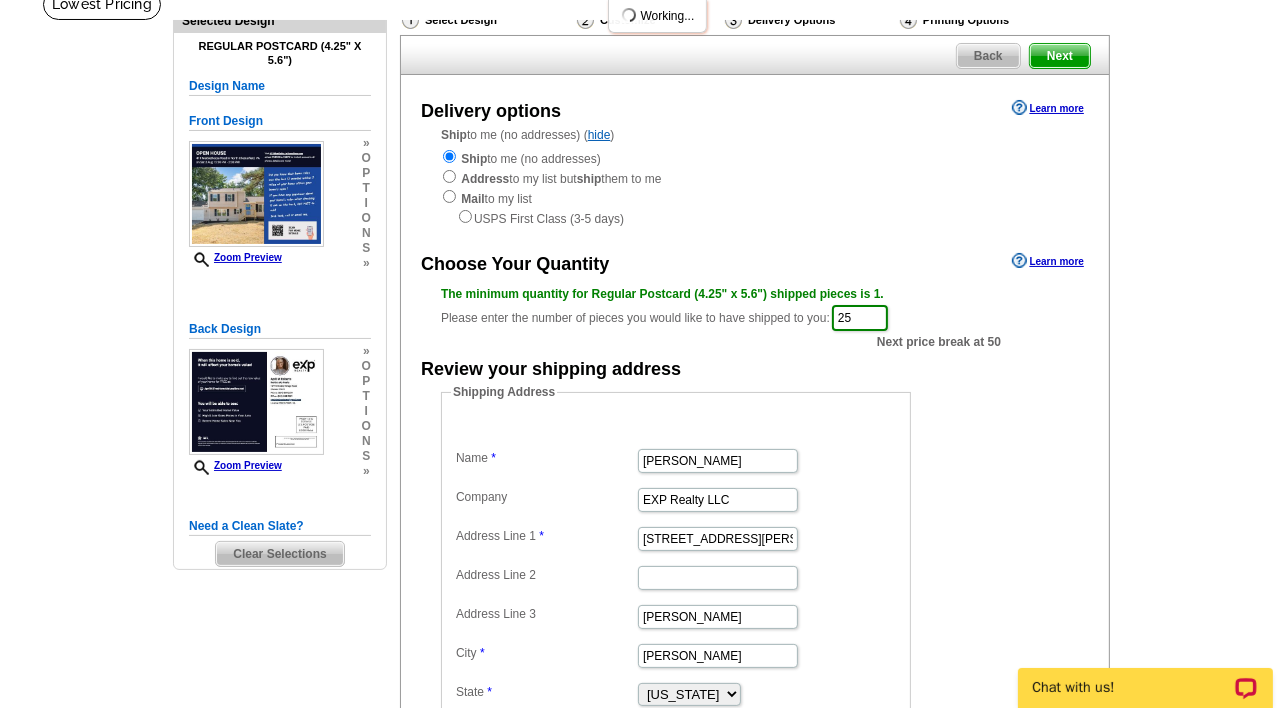 click on "Ship  to me (no addresses)                            ( hide )
Ship  to me (no addresses)
Address  to my list but  ship  them to me
Mail  to my list
USPS First Class                                                    (3-5 days)" at bounding box center (755, 177) 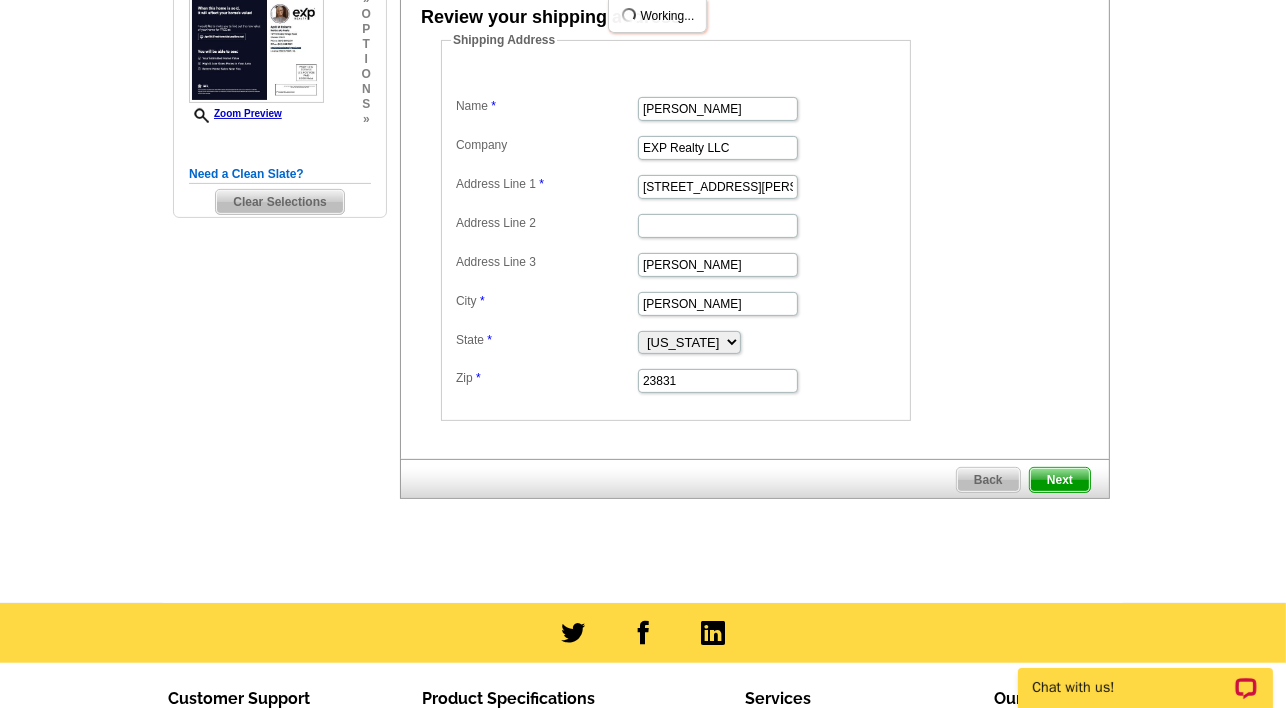 scroll, scrollTop: 499, scrollLeft: 0, axis: vertical 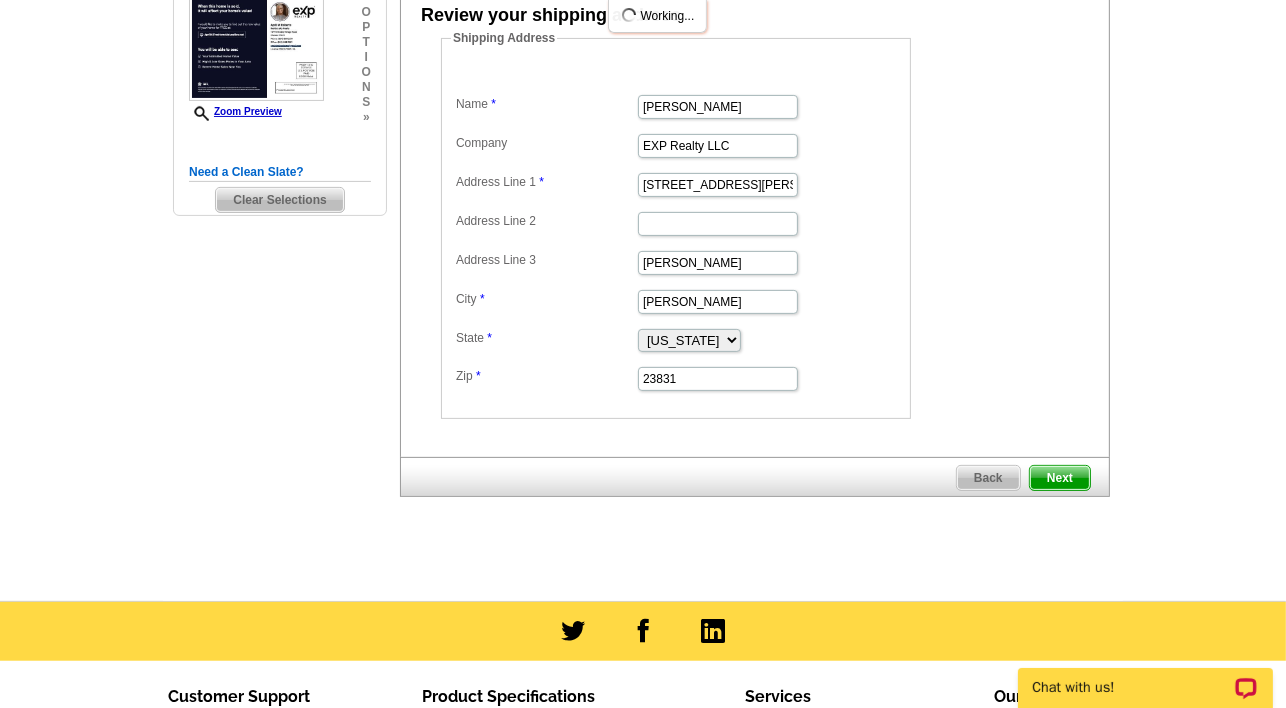 click on "Next" at bounding box center (1060, 478) 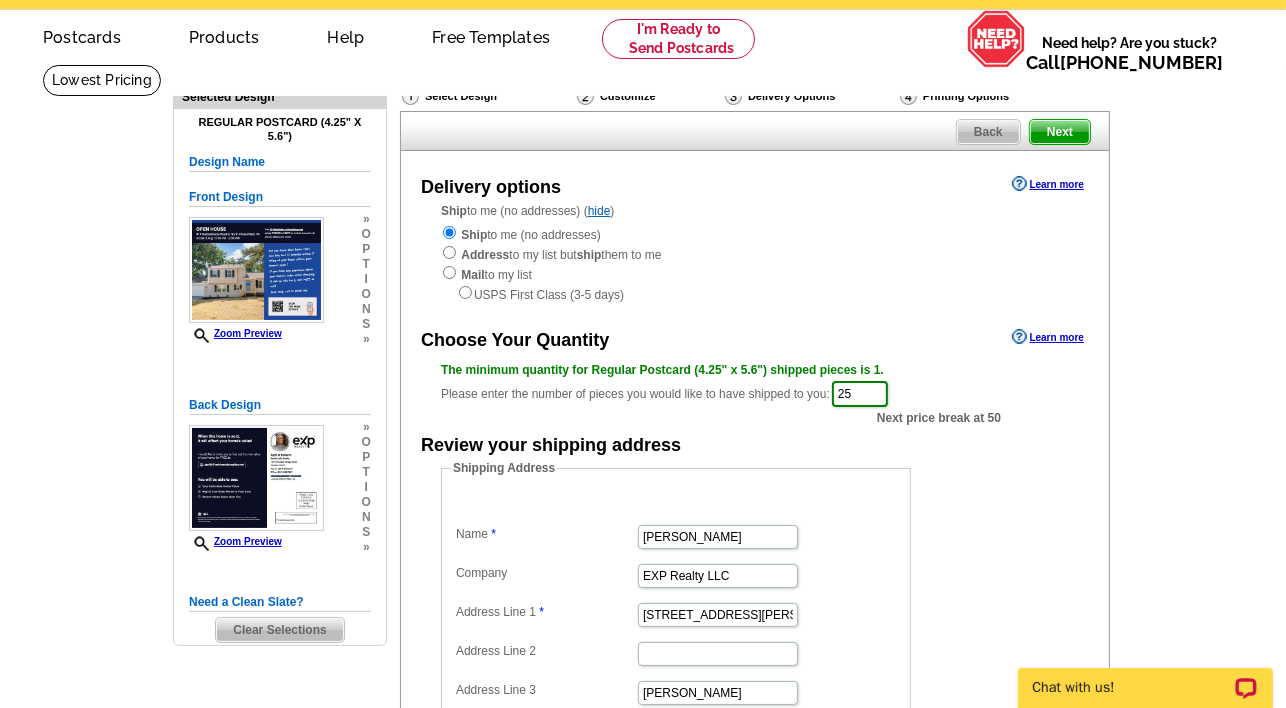 scroll, scrollTop: 65, scrollLeft: 0, axis: vertical 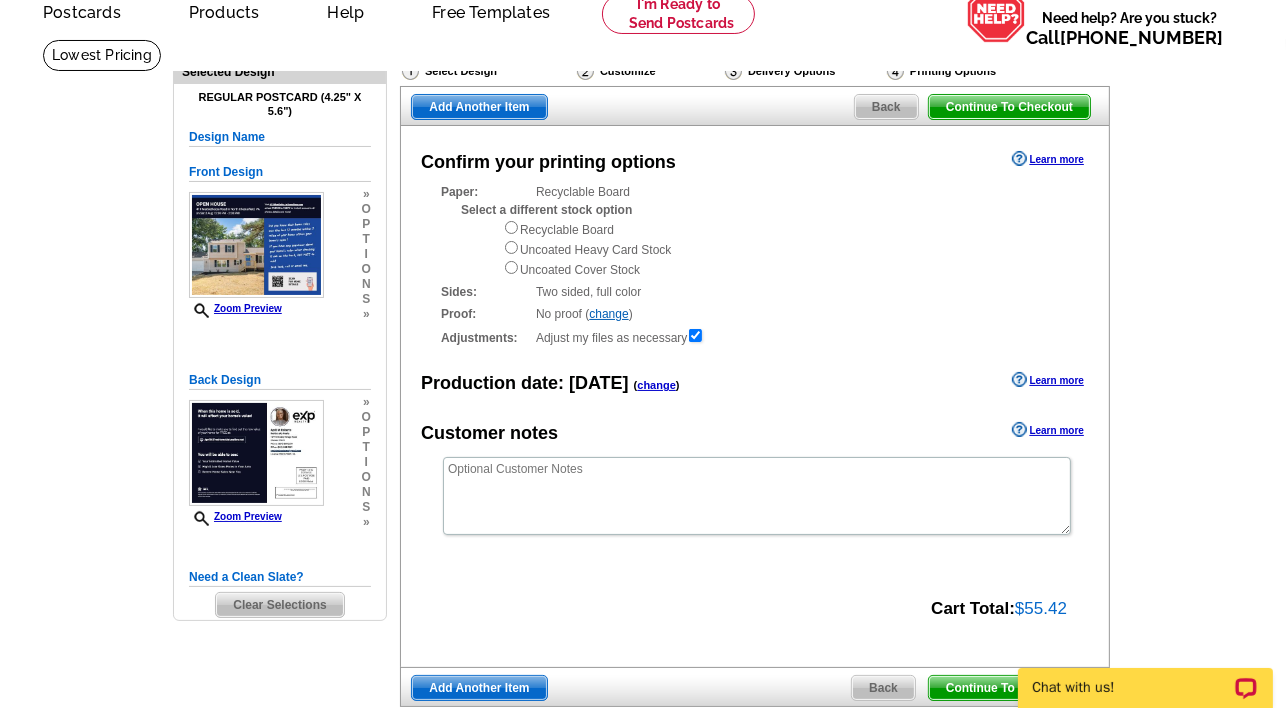 click at bounding box center [511, 267] 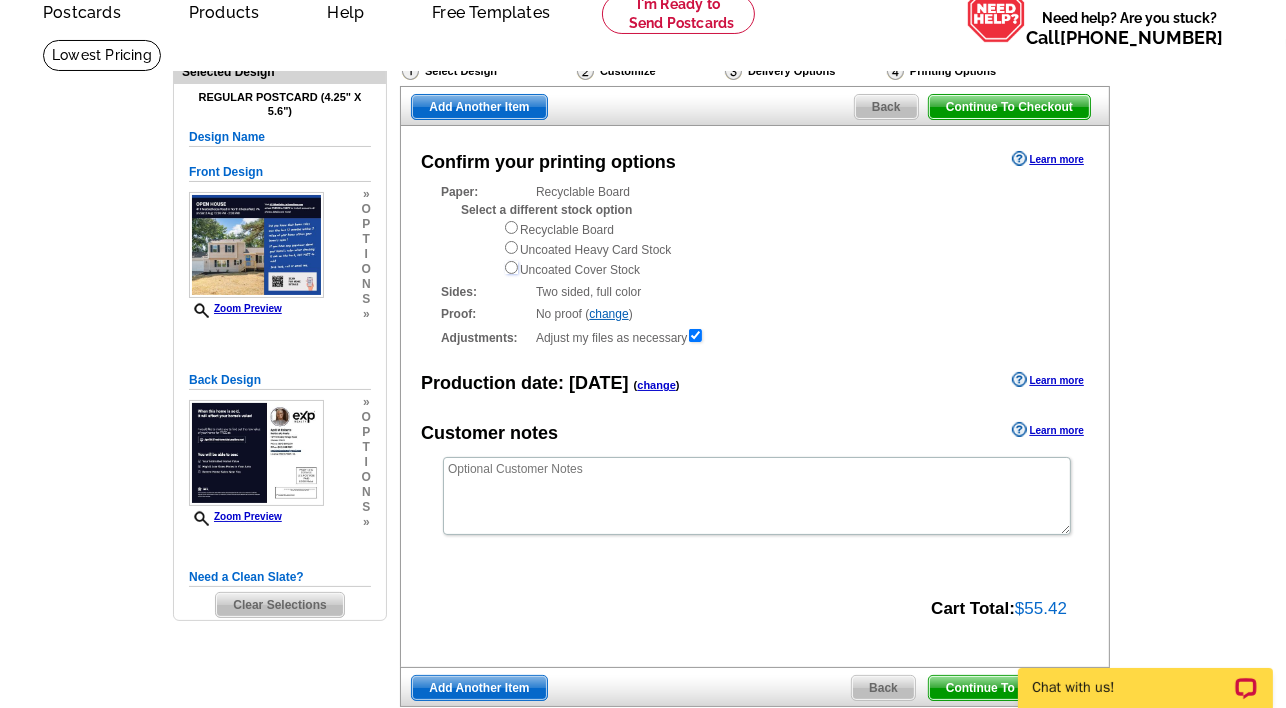 radio on "true" 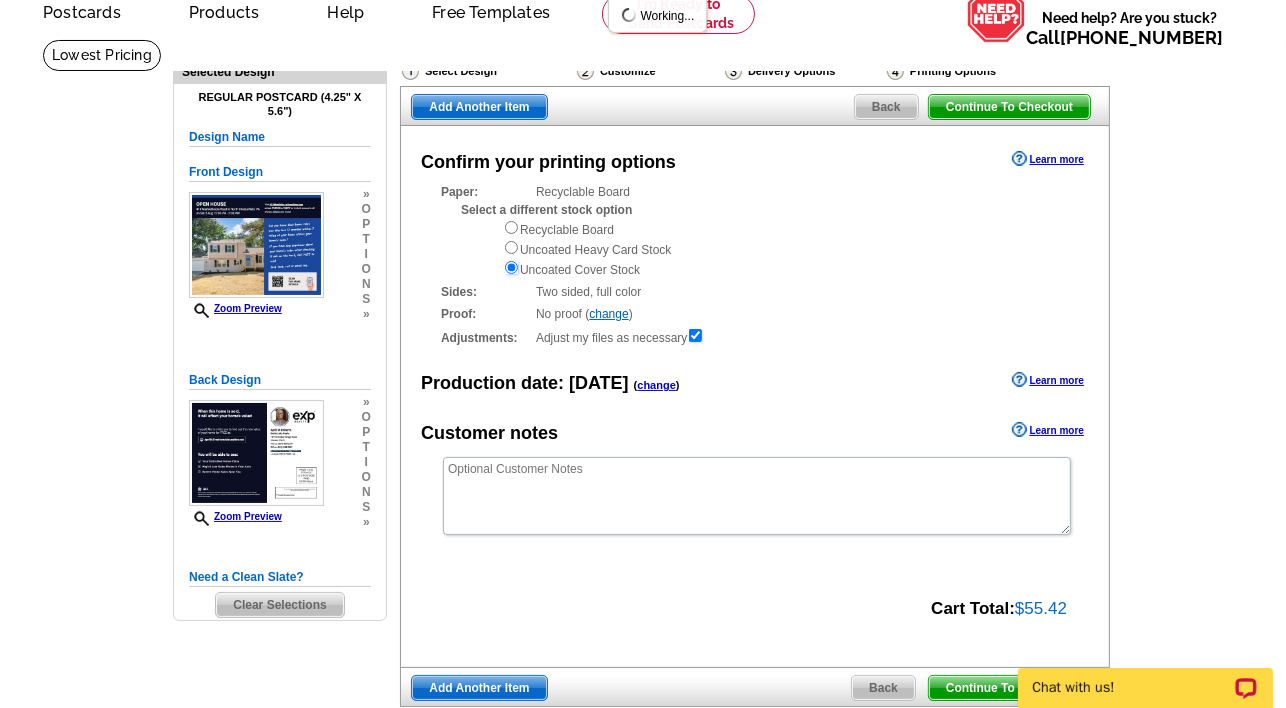 scroll, scrollTop: 0, scrollLeft: 0, axis: both 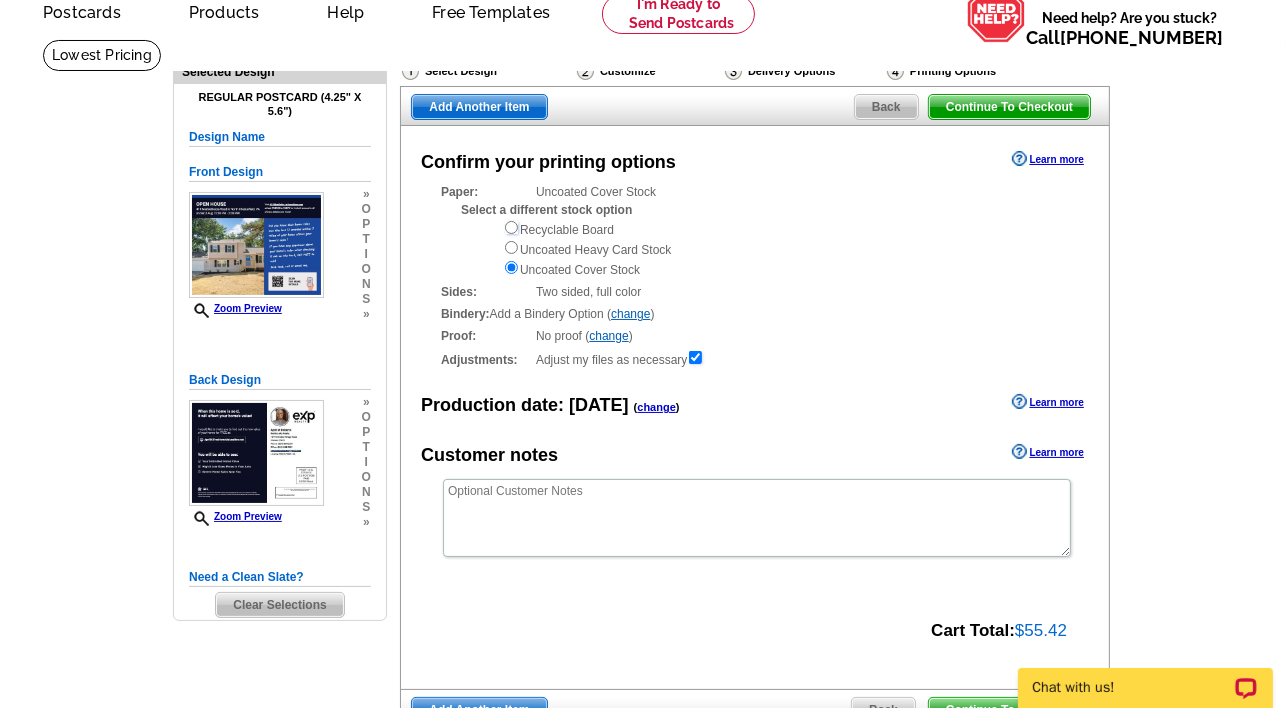 click at bounding box center (511, 227) 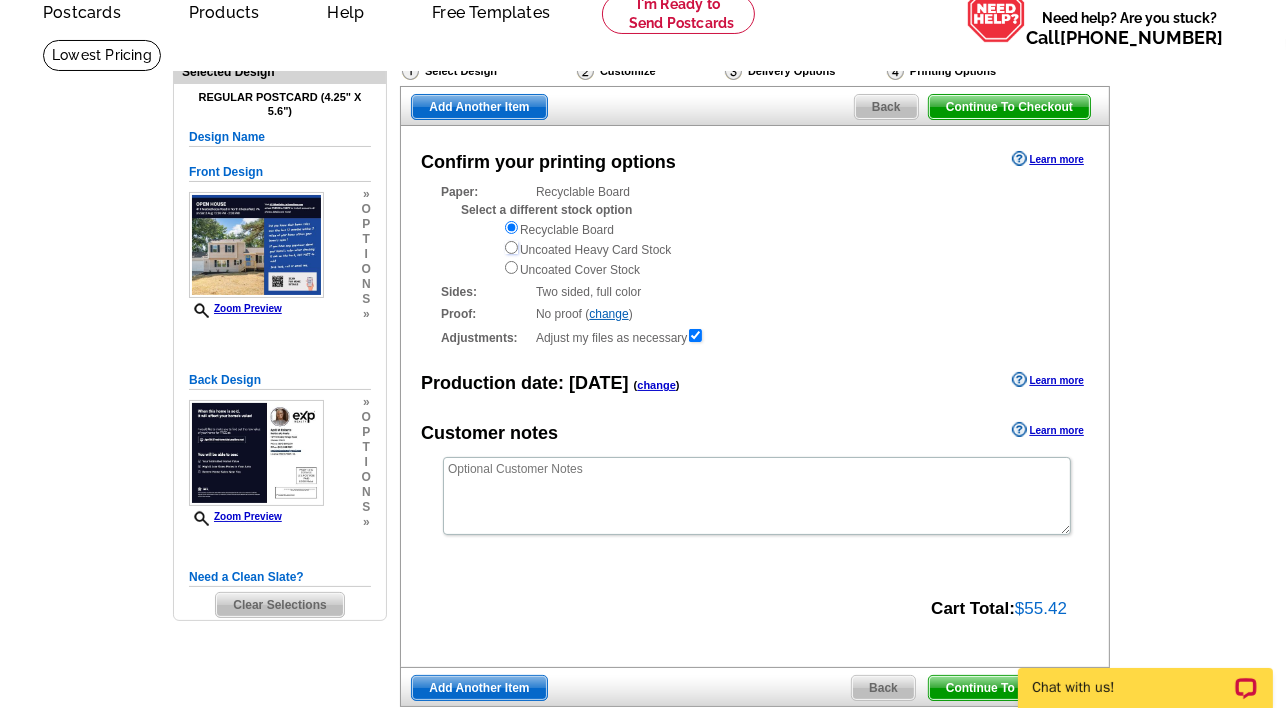 click at bounding box center (511, 247) 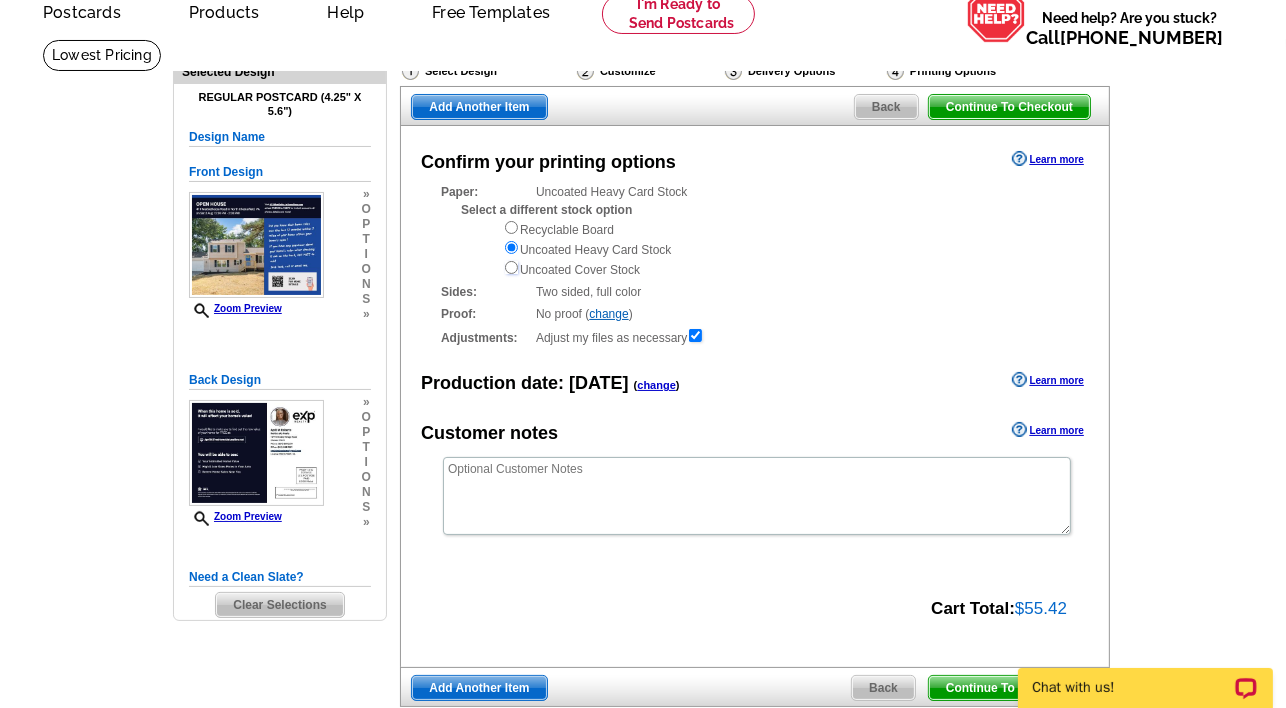 click at bounding box center (511, 267) 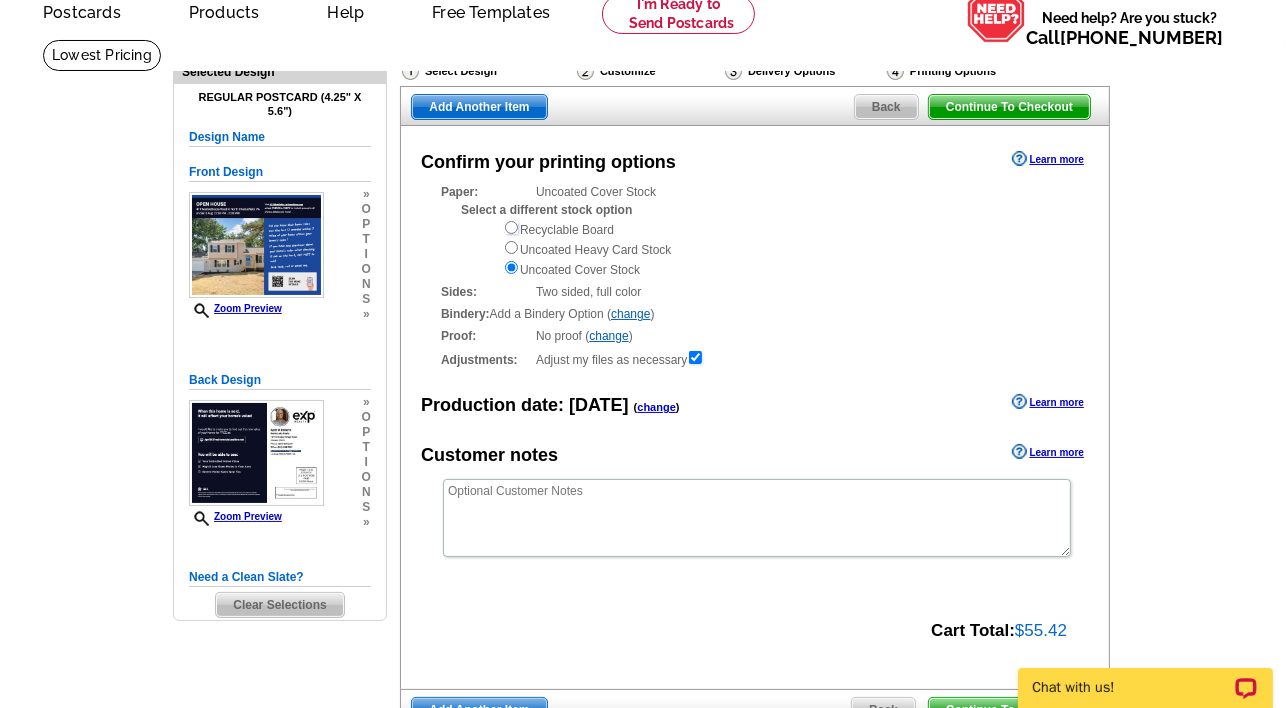 click at bounding box center (511, 227) 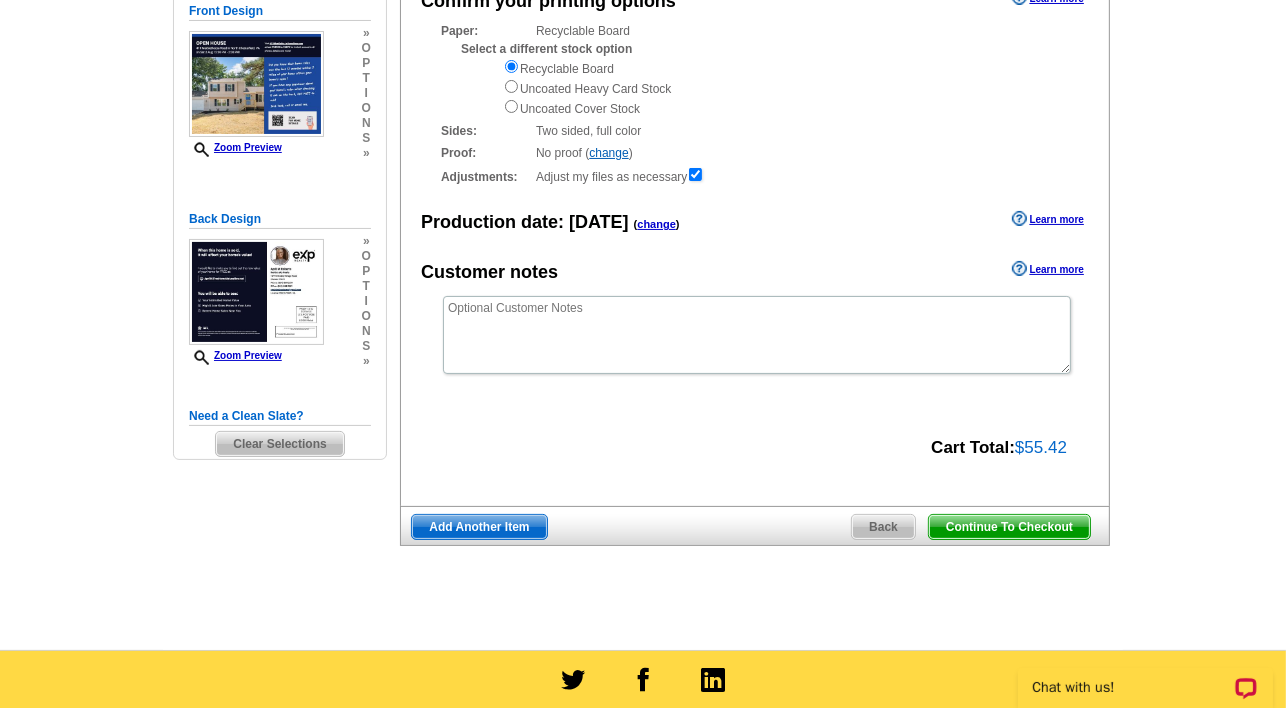scroll, scrollTop: 294, scrollLeft: 0, axis: vertical 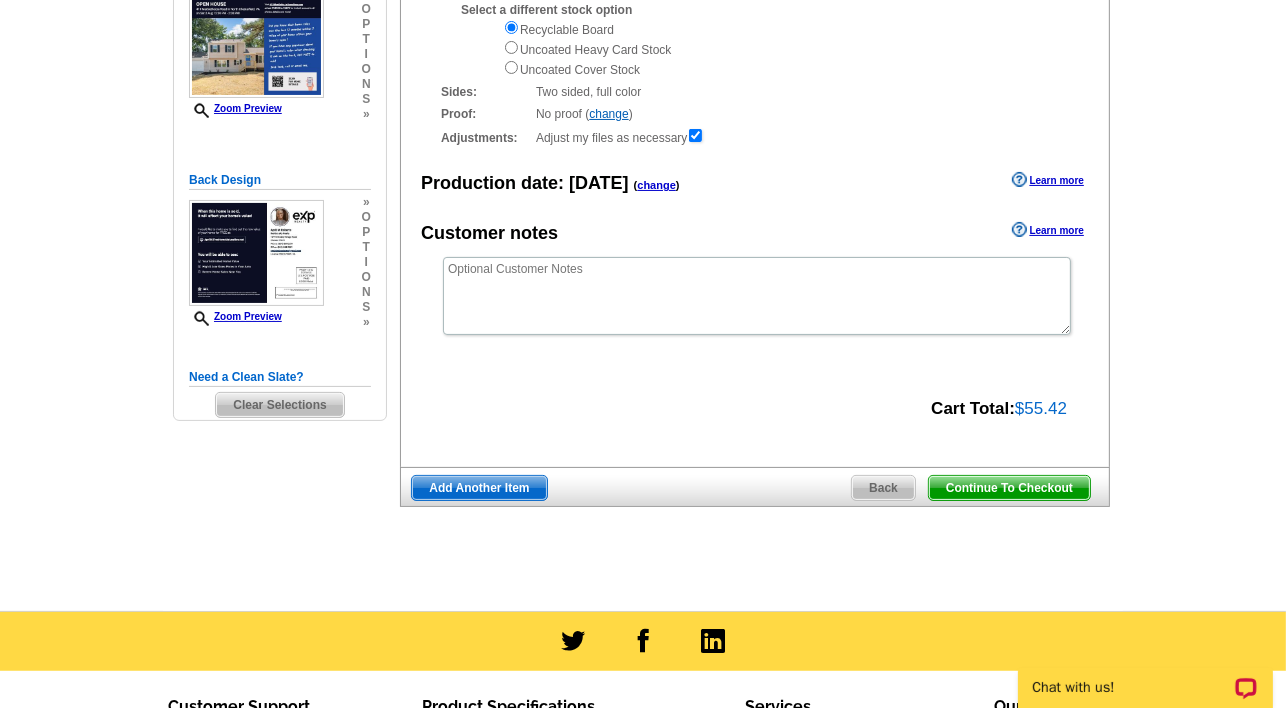 click on "Continue To Checkout" at bounding box center [1009, 488] 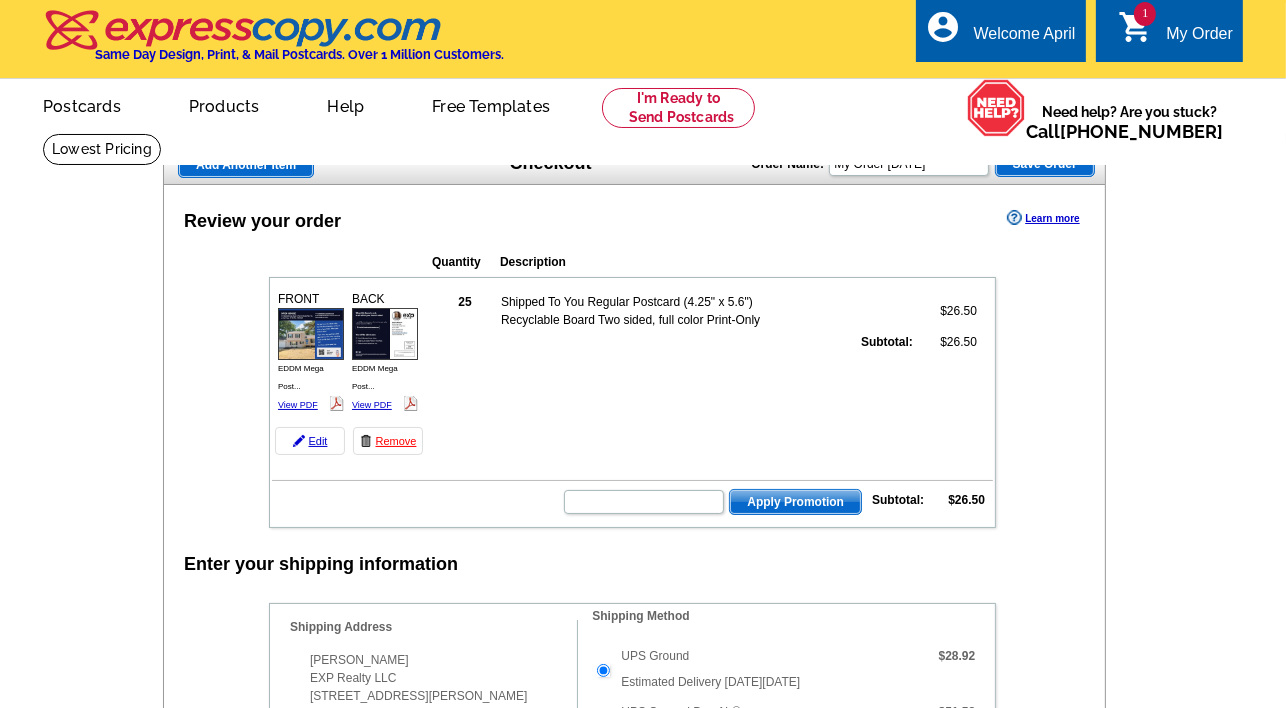 scroll, scrollTop: 191, scrollLeft: 0, axis: vertical 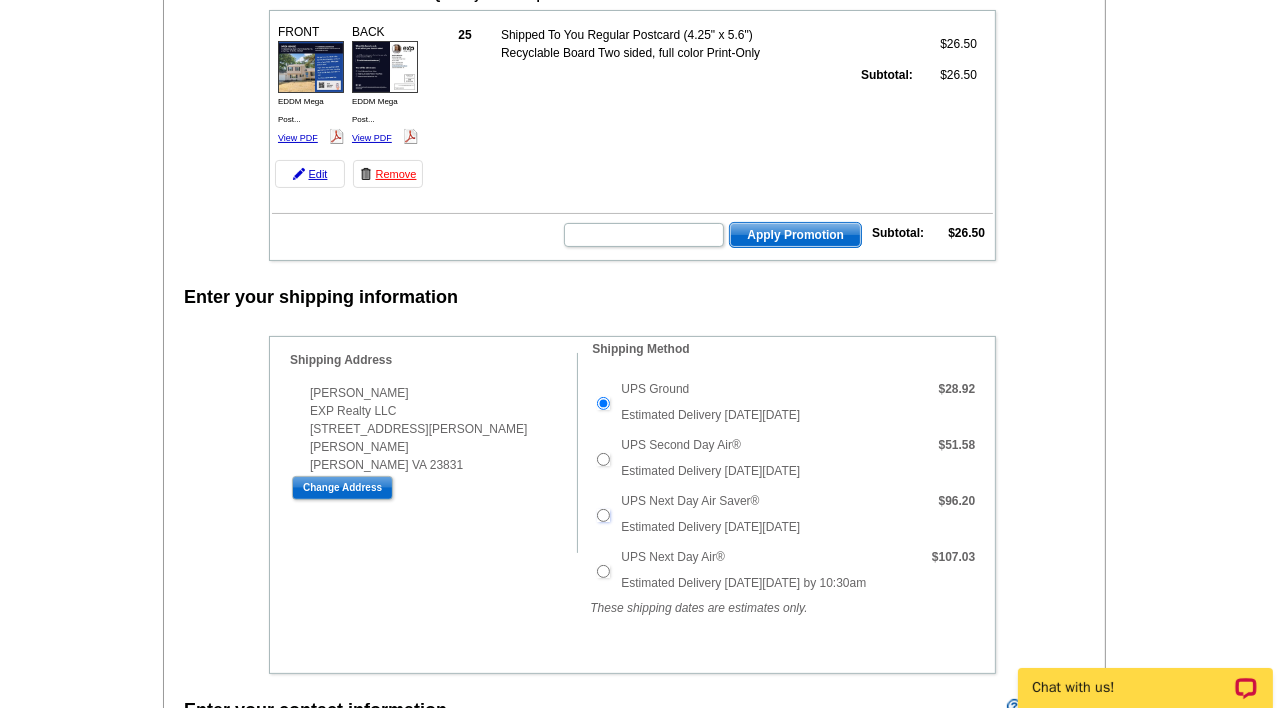 click on "UPS Next Day Air Saver®" at bounding box center (603, 515) 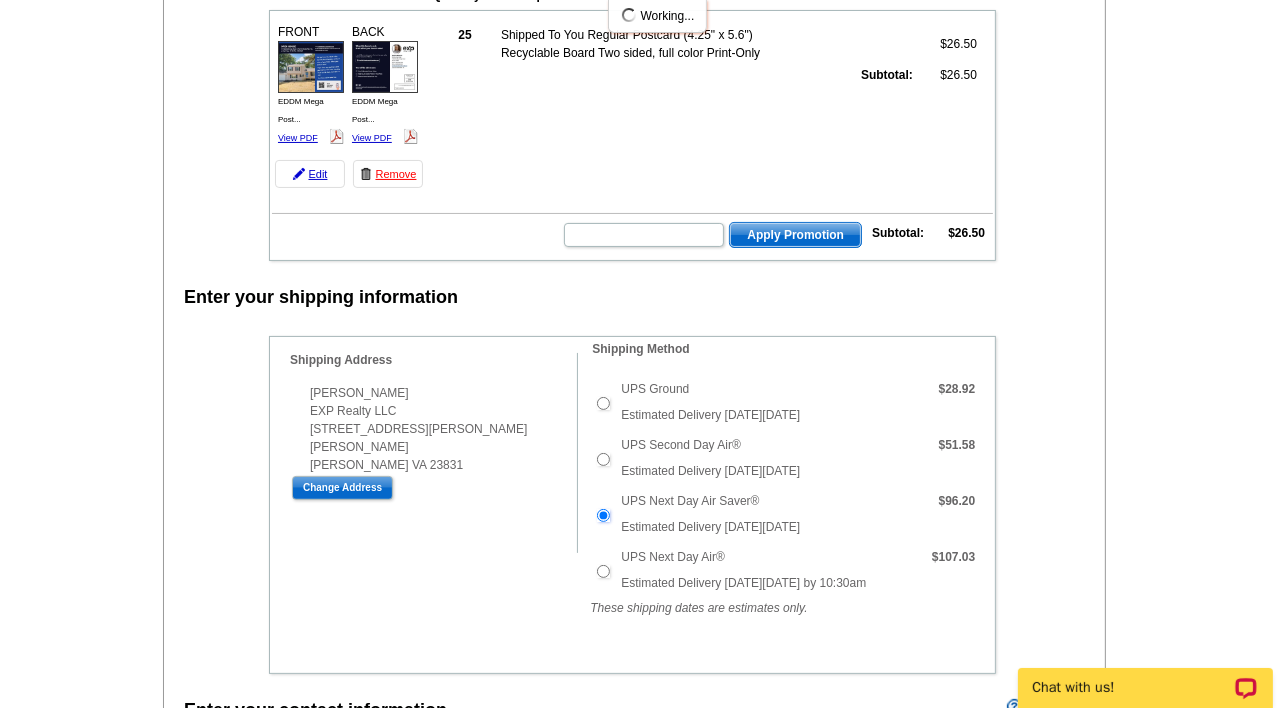 scroll, scrollTop: 0, scrollLeft: 0, axis: both 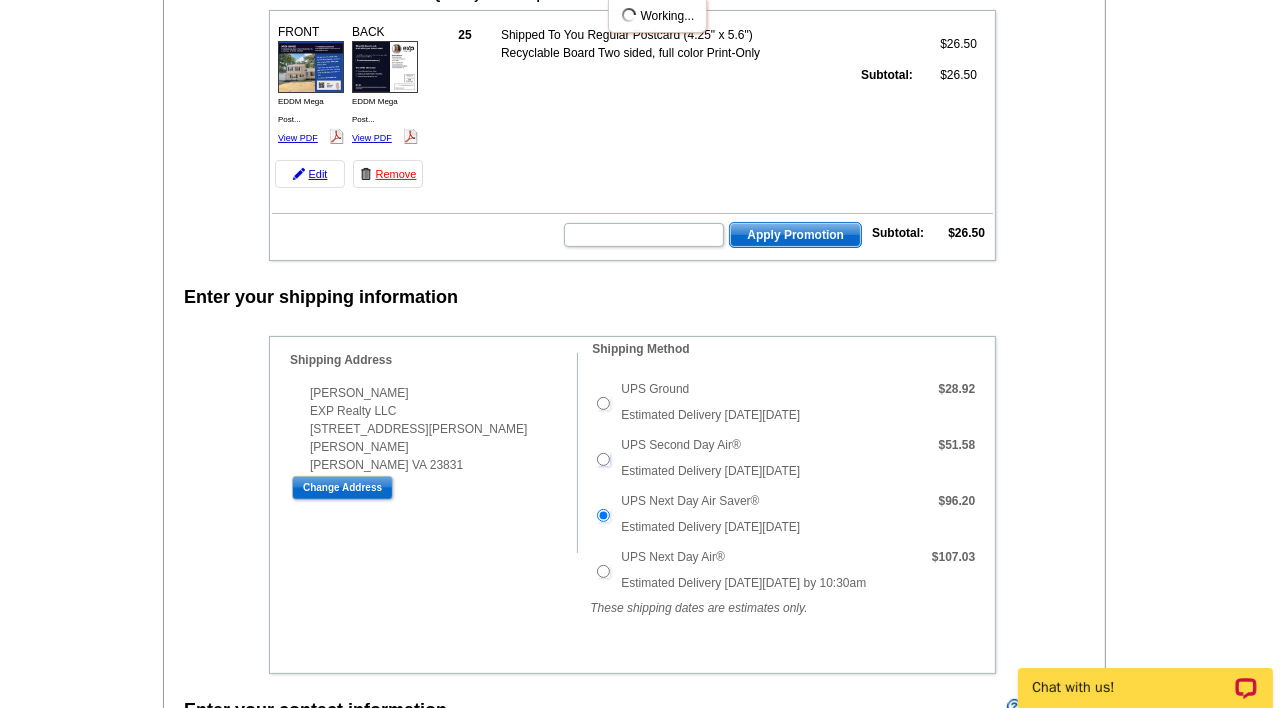 click on "UPS Second Day Air®" at bounding box center (603, 459) 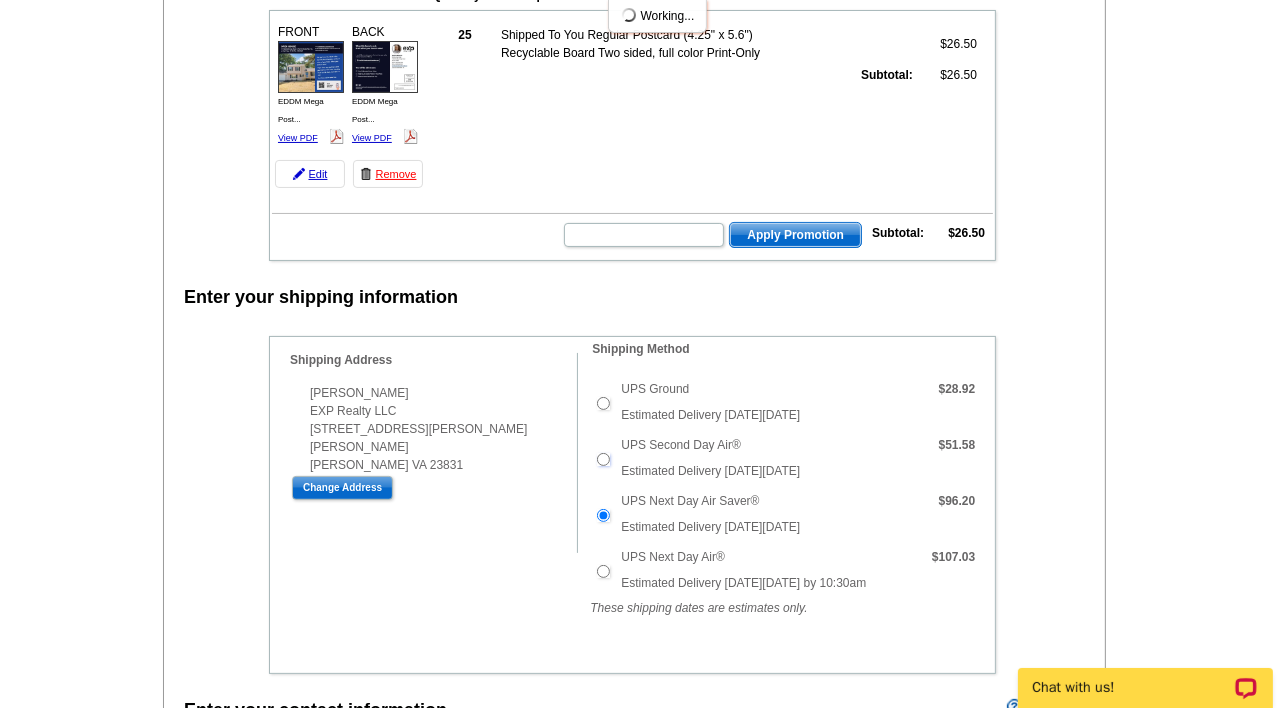 radio on "true" 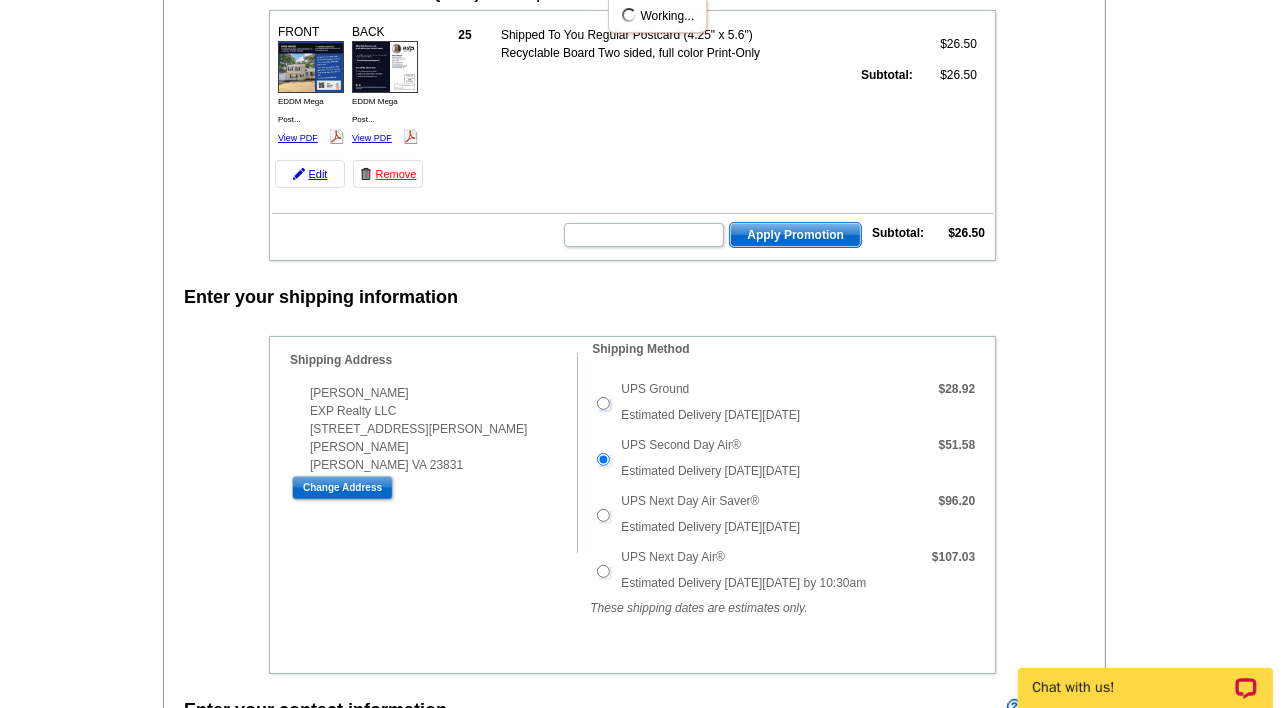 click on "UPS Ground" at bounding box center (603, 403) 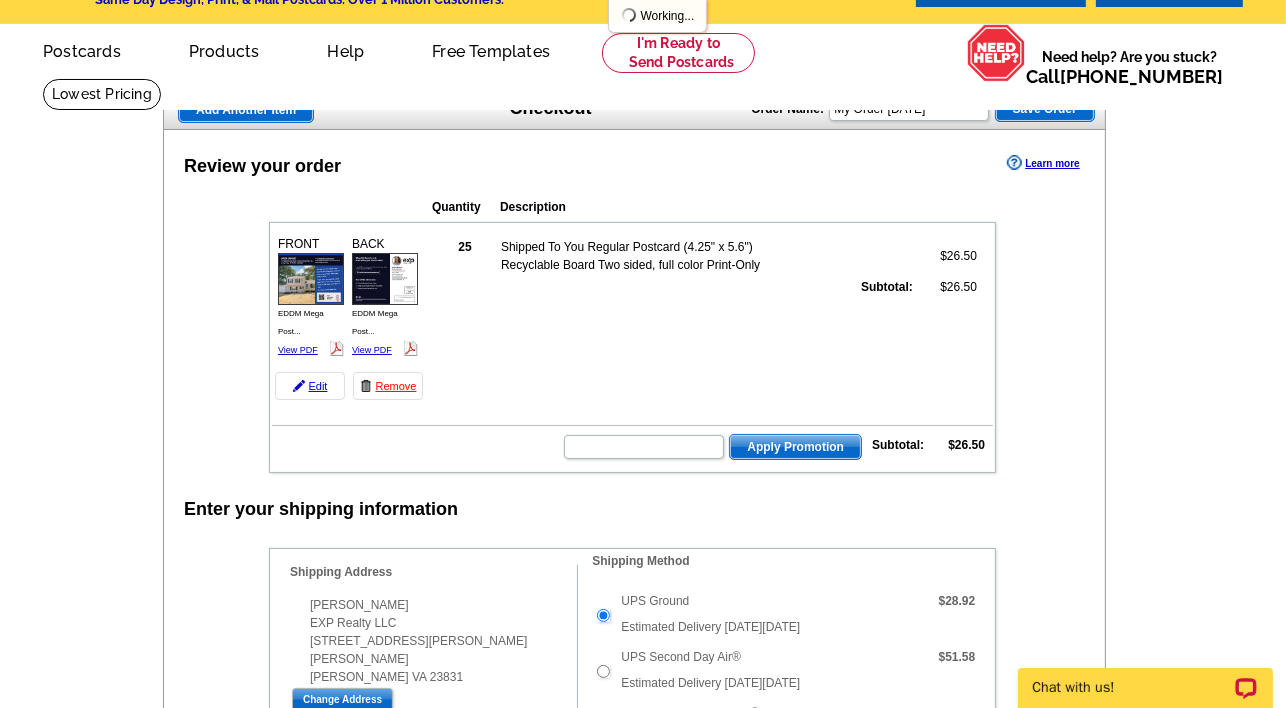 scroll, scrollTop: 0, scrollLeft: 0, axis: both 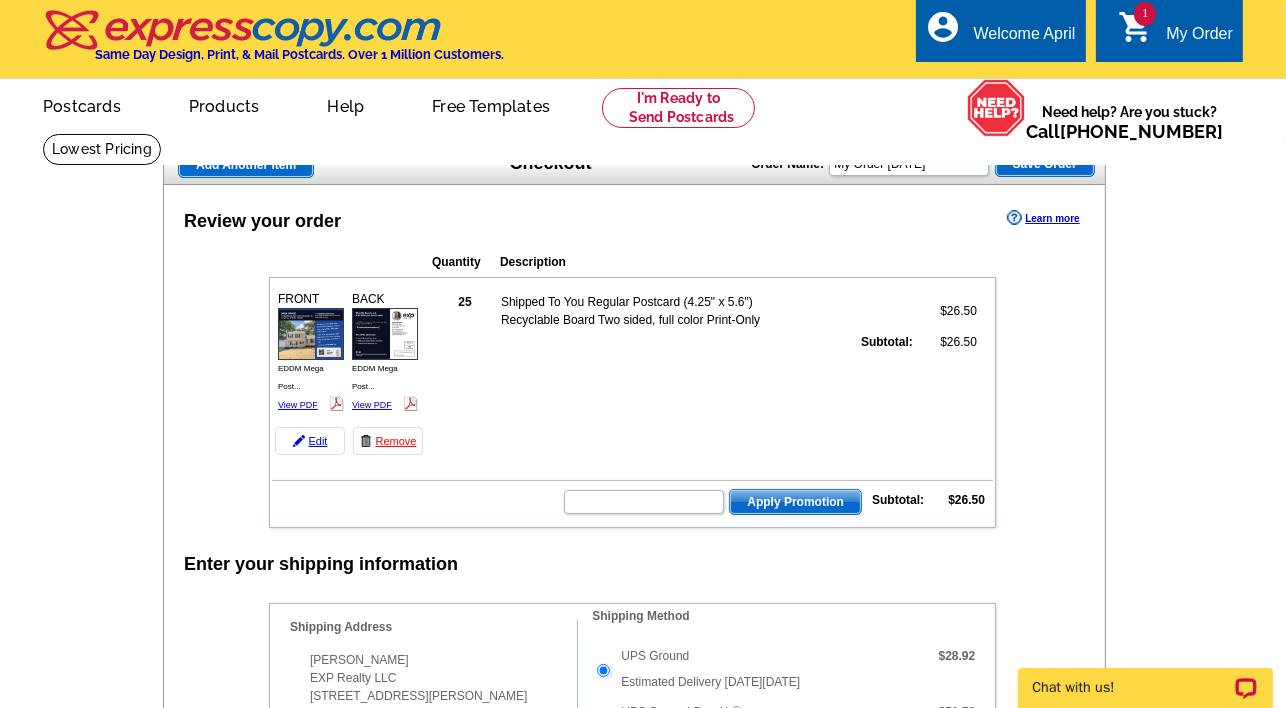 click at bounding box center [311, 333] 